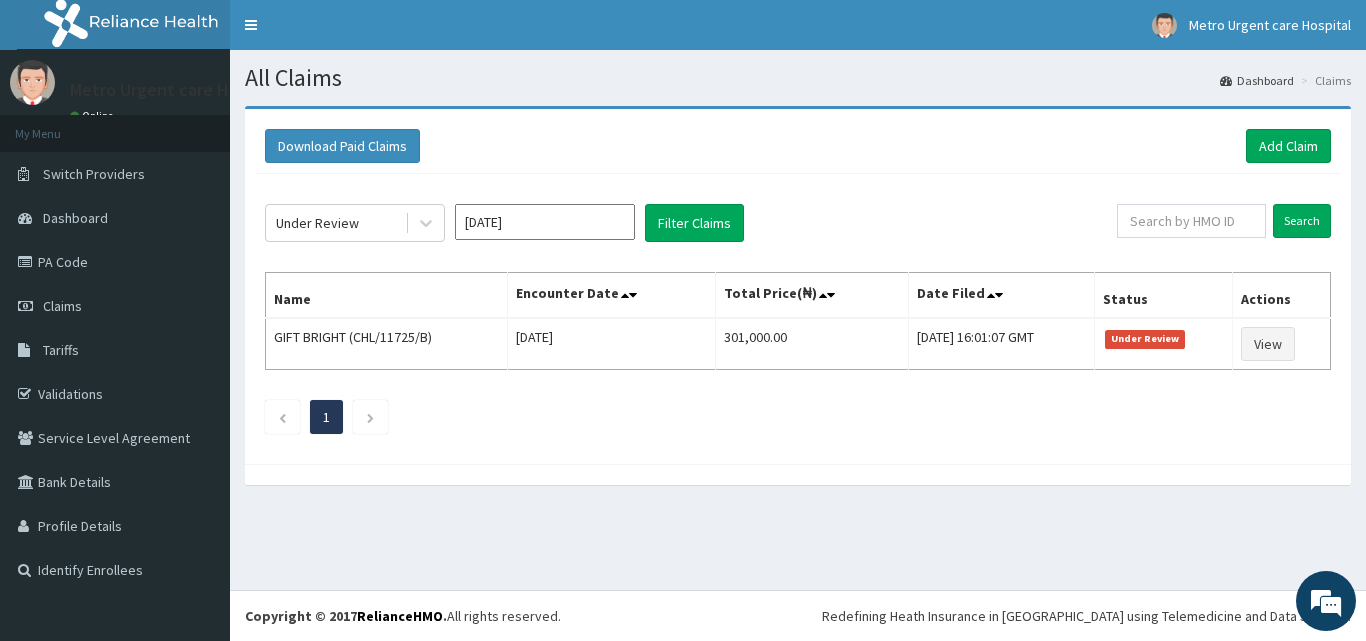 scroll, scrollTop: 0, scrollLeft: 0, axis: both 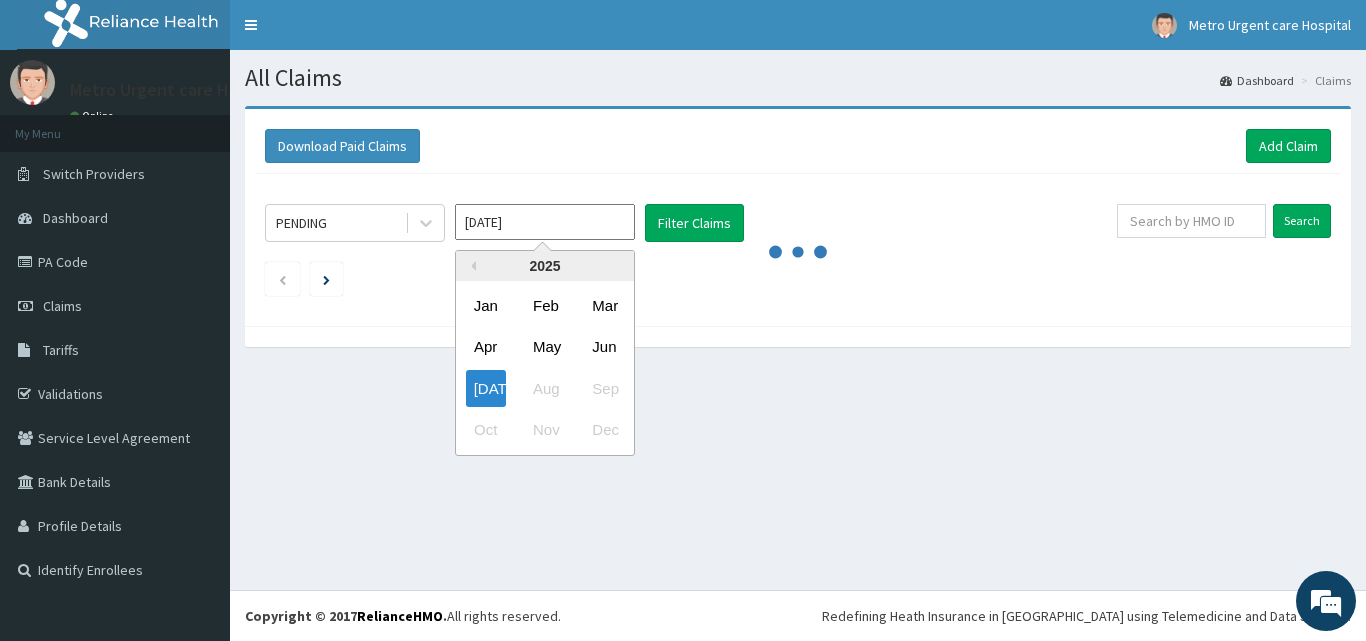 click on "Jul 2025" at bounding box center (545, 222) 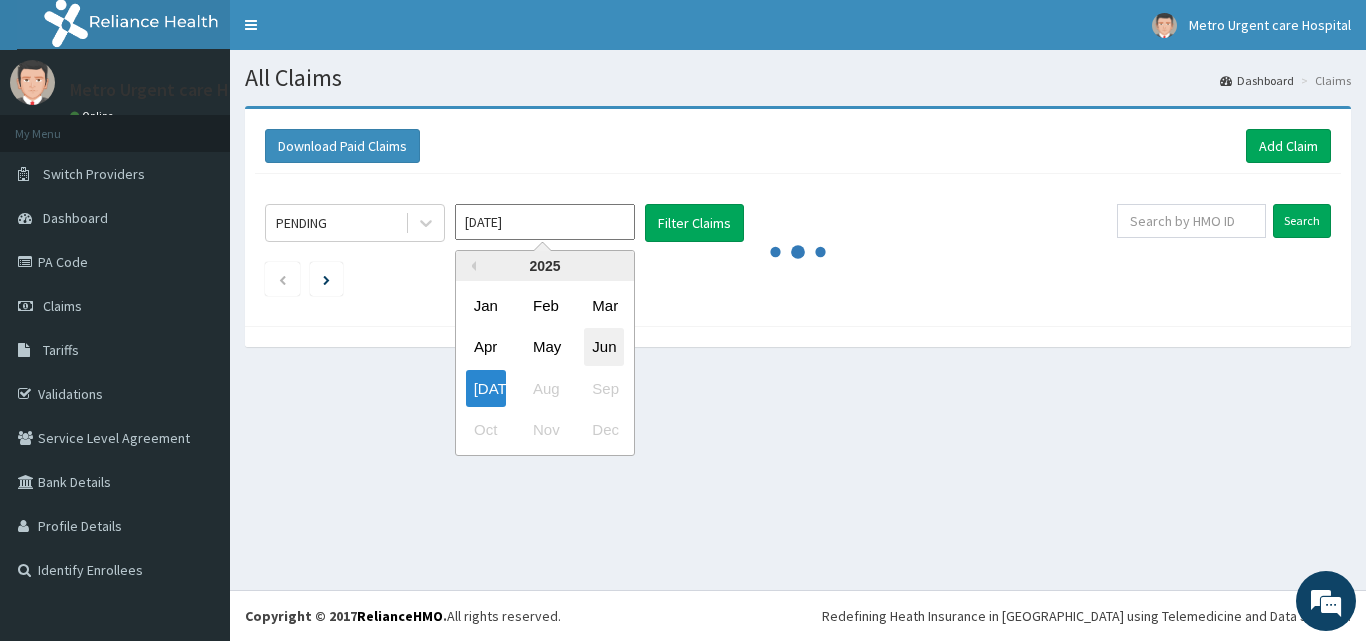 click on "Jun" at bounding box center [604, 347] 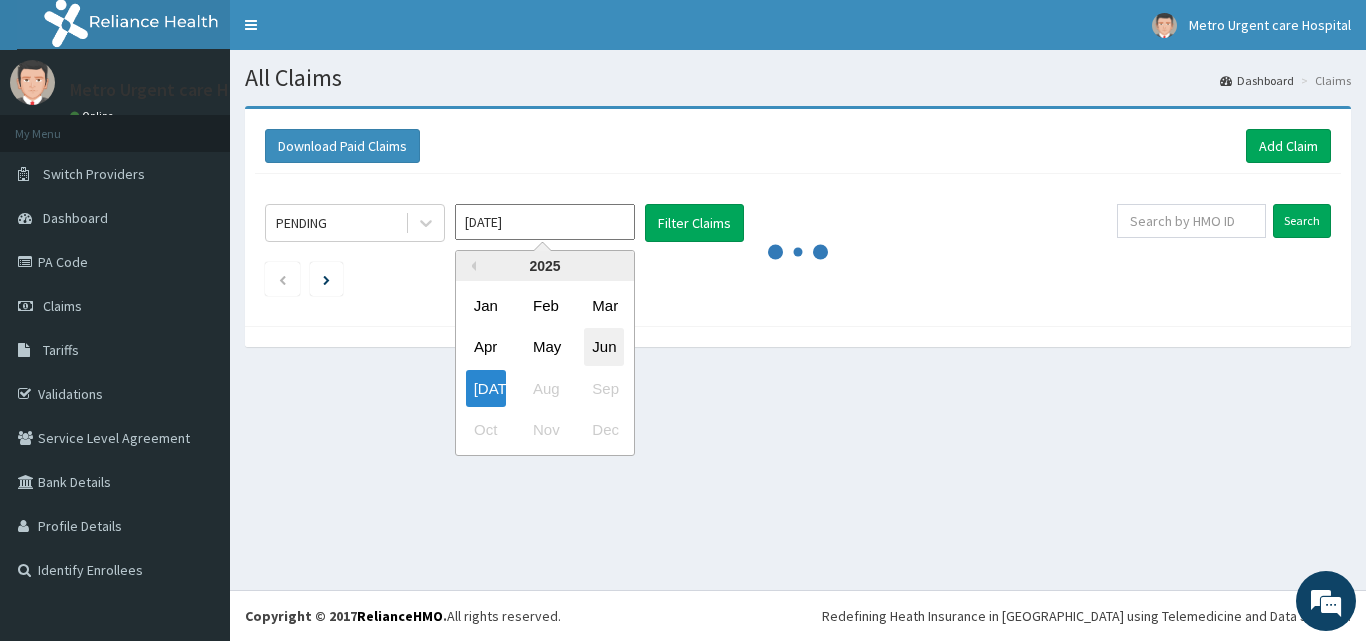 type on "Jun 2025" 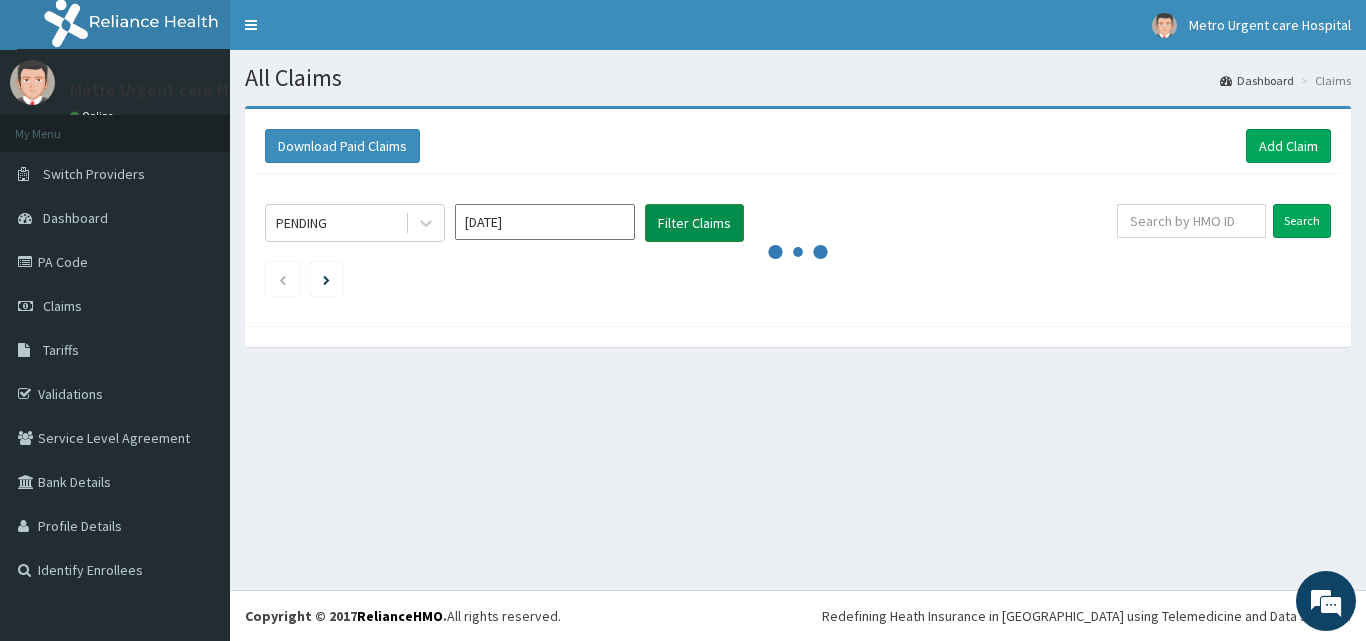 click on "Filter Claims" at bounding box center [694, 223] 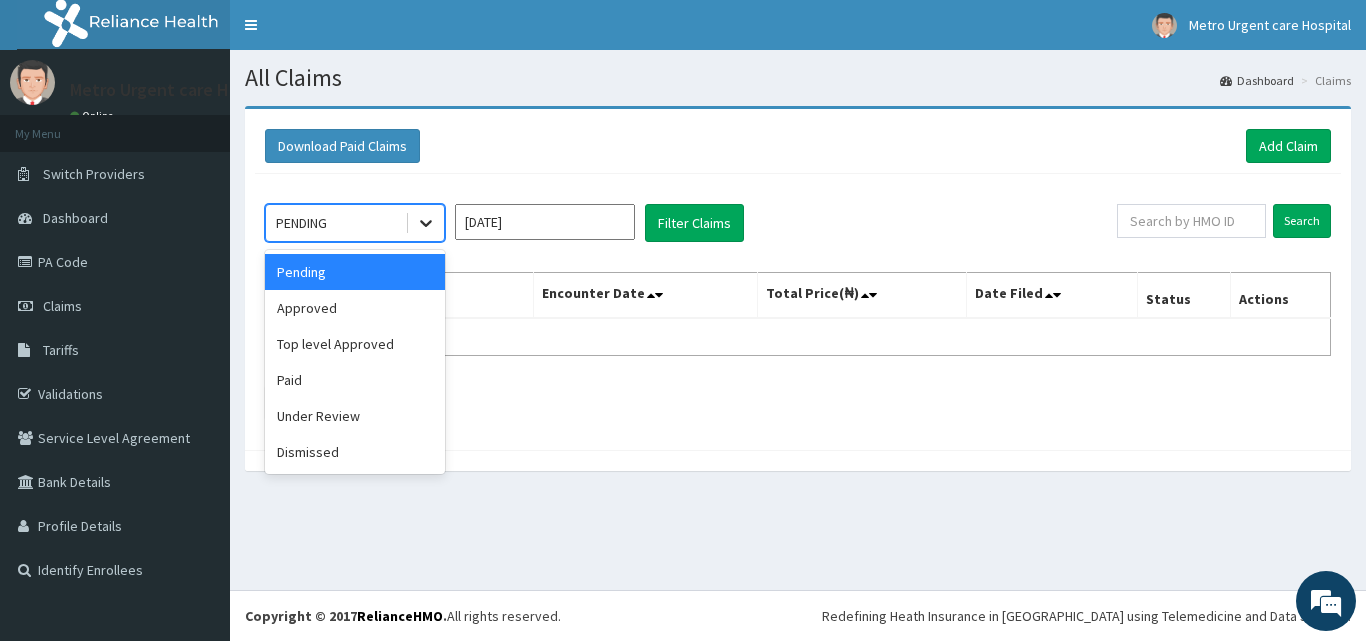 click 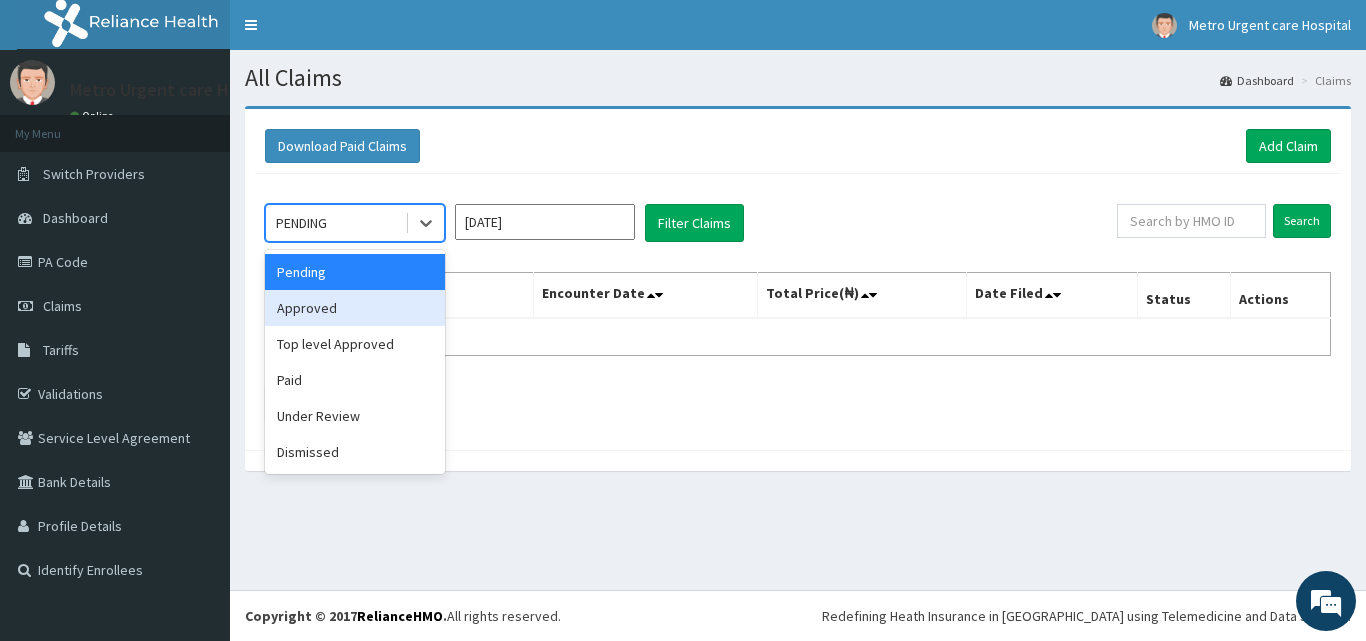 click on "Approved" at bounding box center [355, 308] 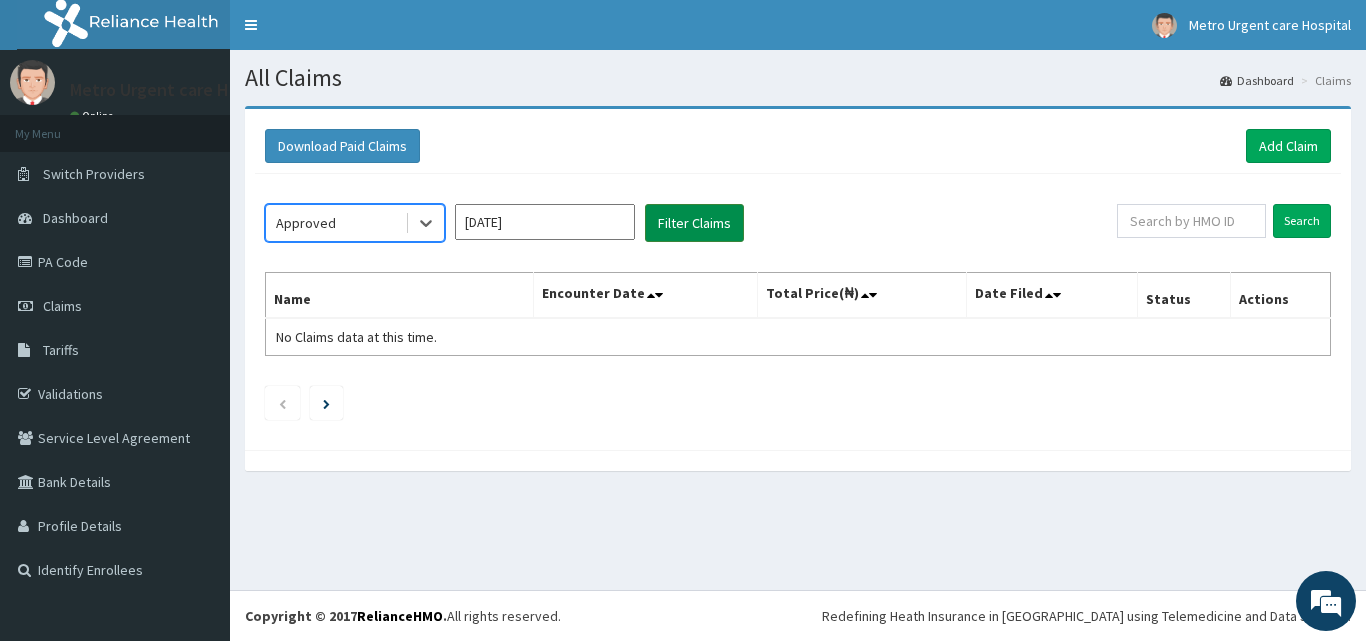 click on "Filter Claims" at bounding box center (694, 223) 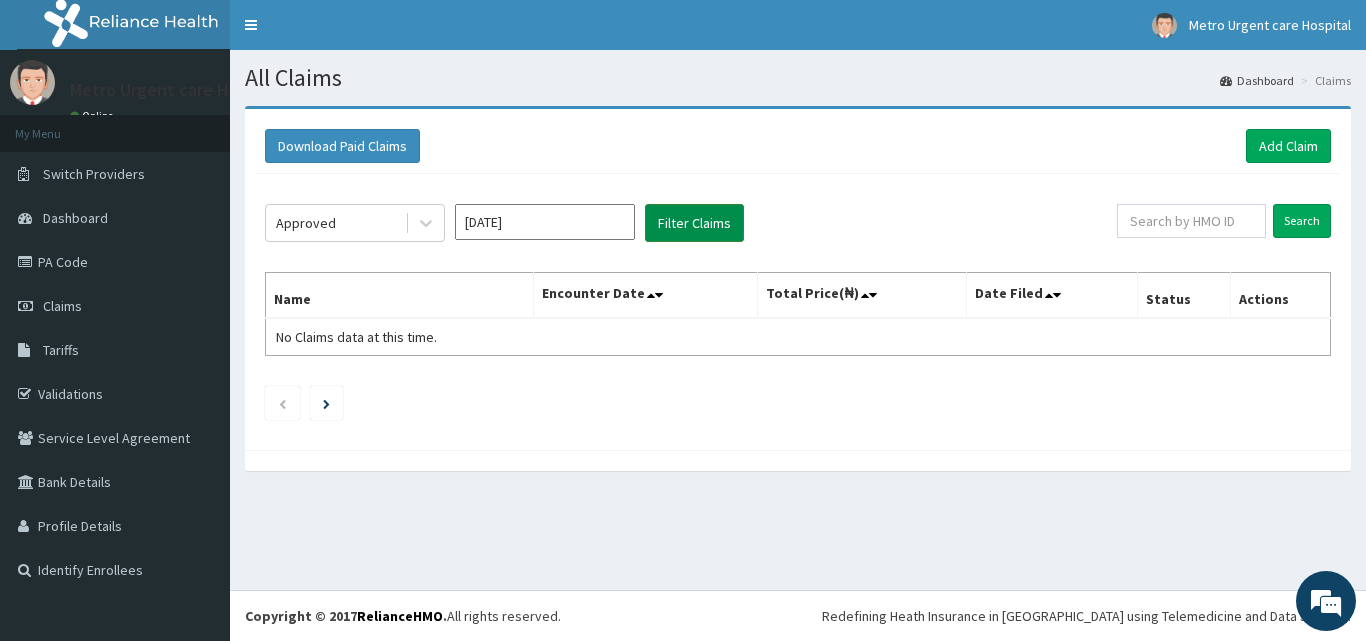 click on "Filter Claims" at bounding box center [694, 223] 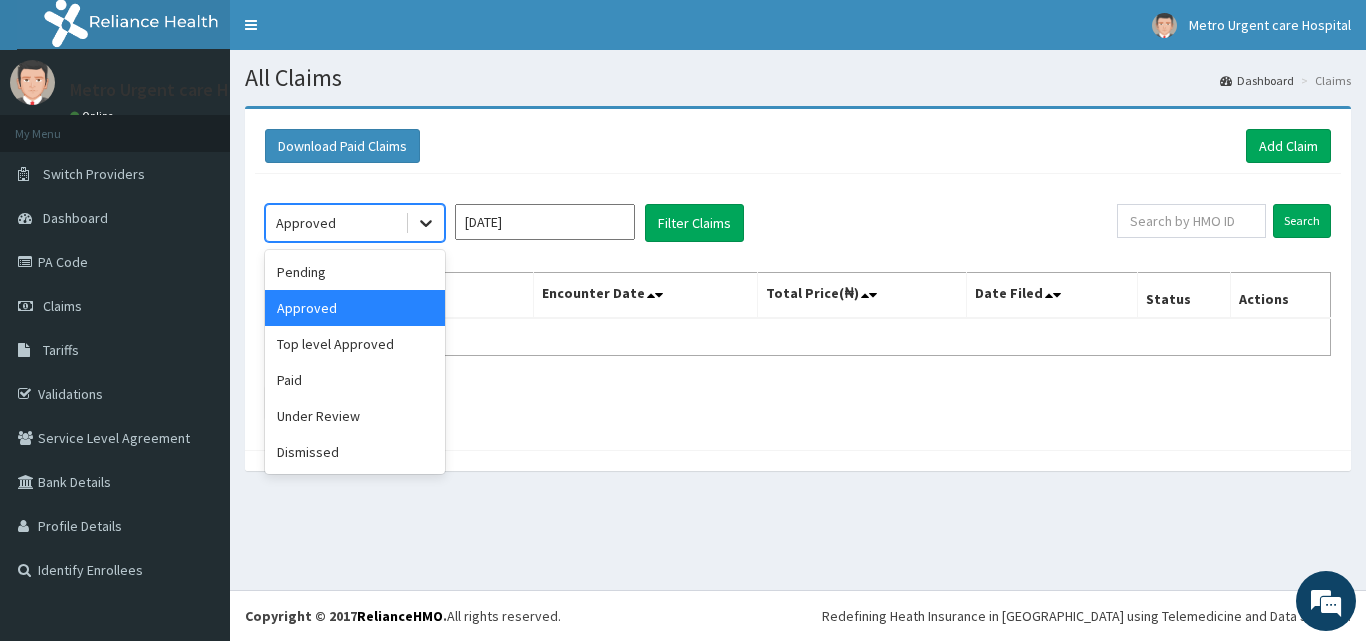 click 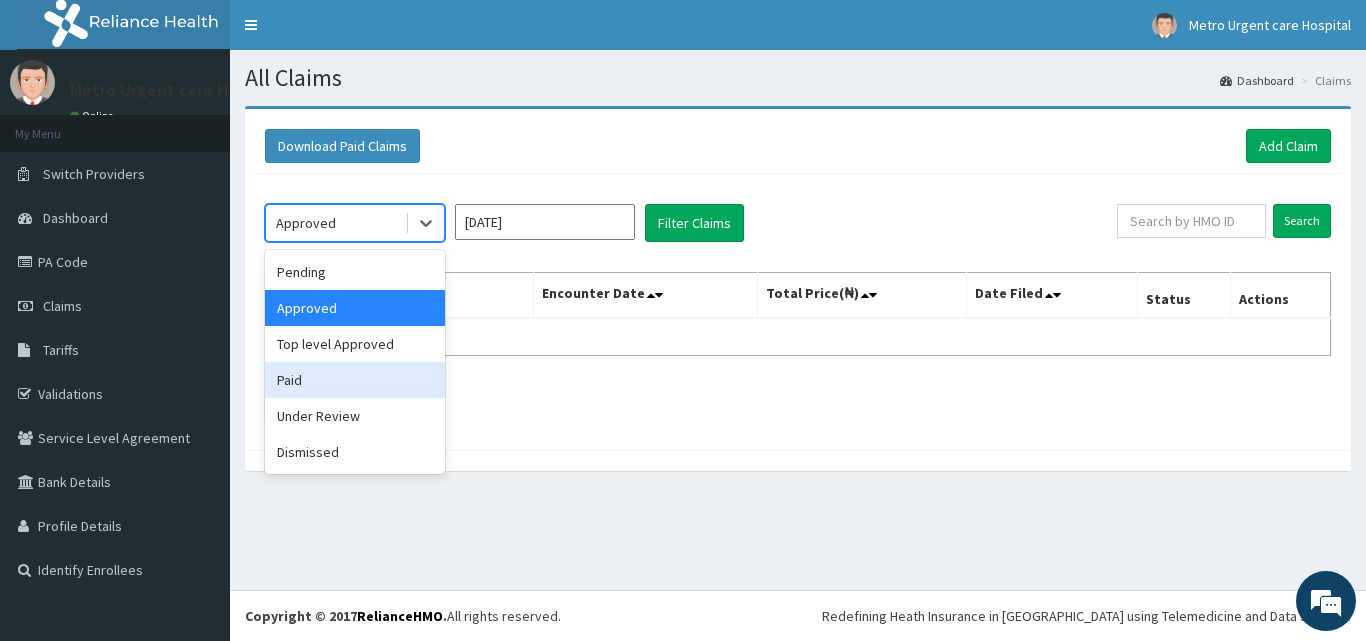 click on "Paid" at bounding box center (355, 380) 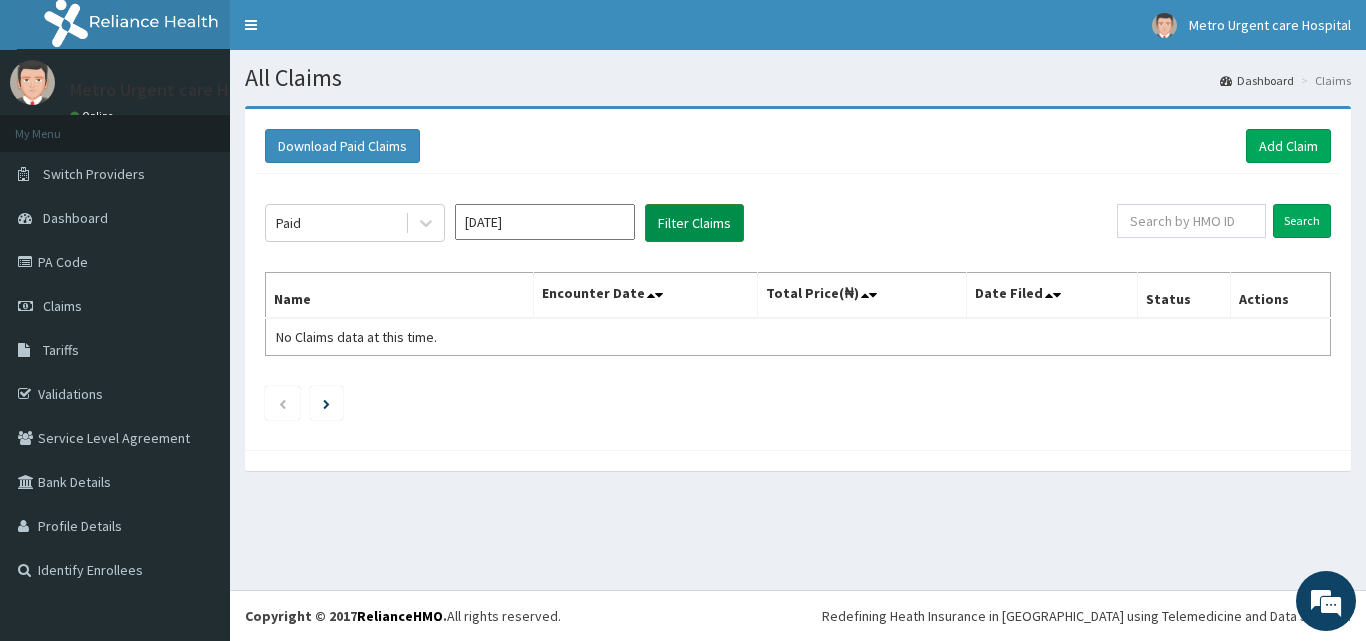 click on "Filter Claims" at bounding box center (694, 223) 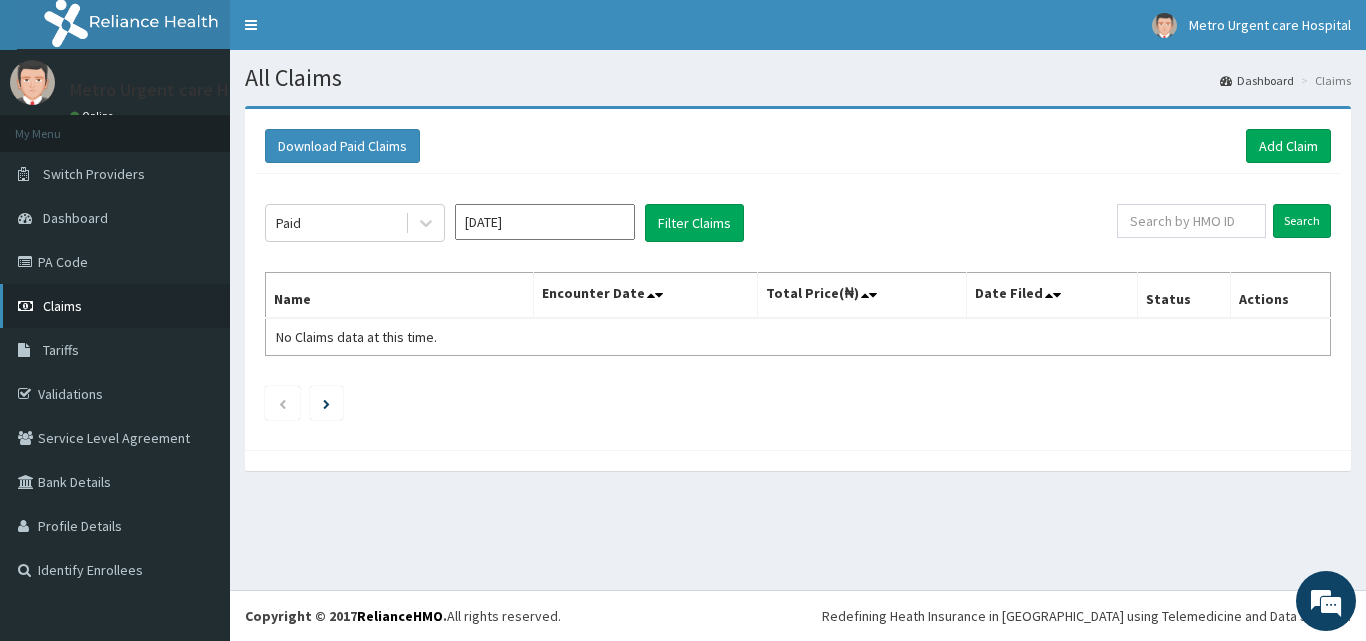click on "Claims" at bounding box center (115, 306) 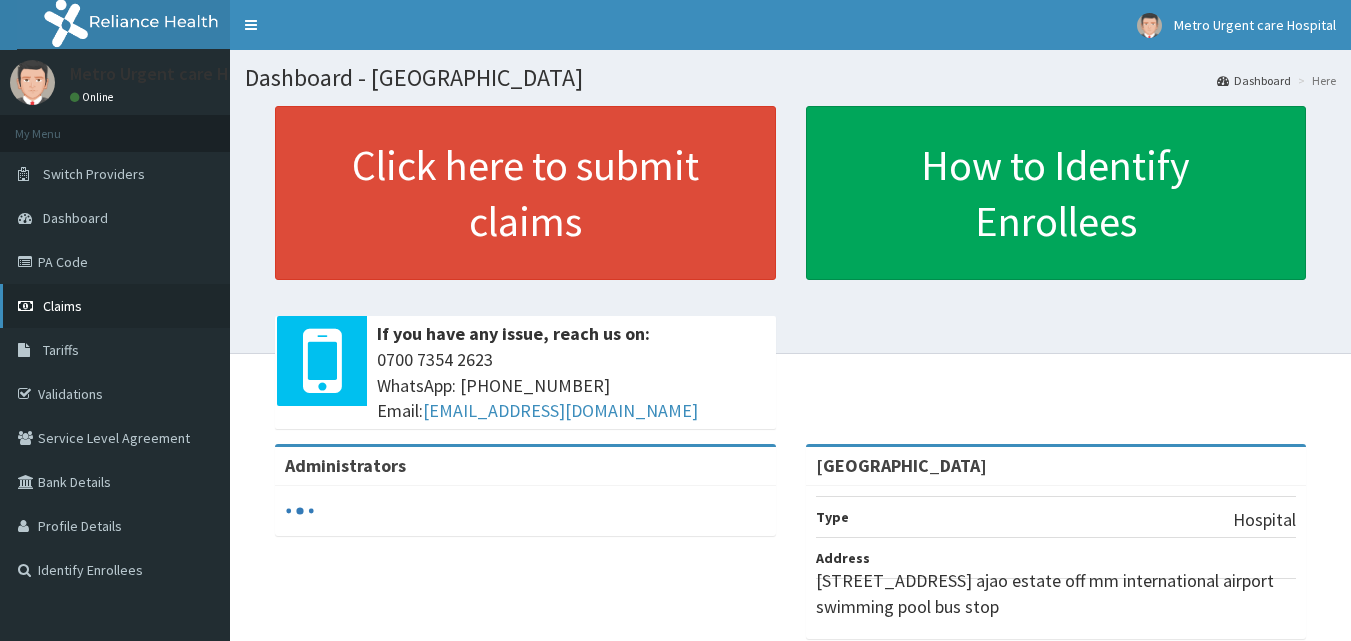 scroll, scrollTop: 0, scrollLeft: 0, axis: both 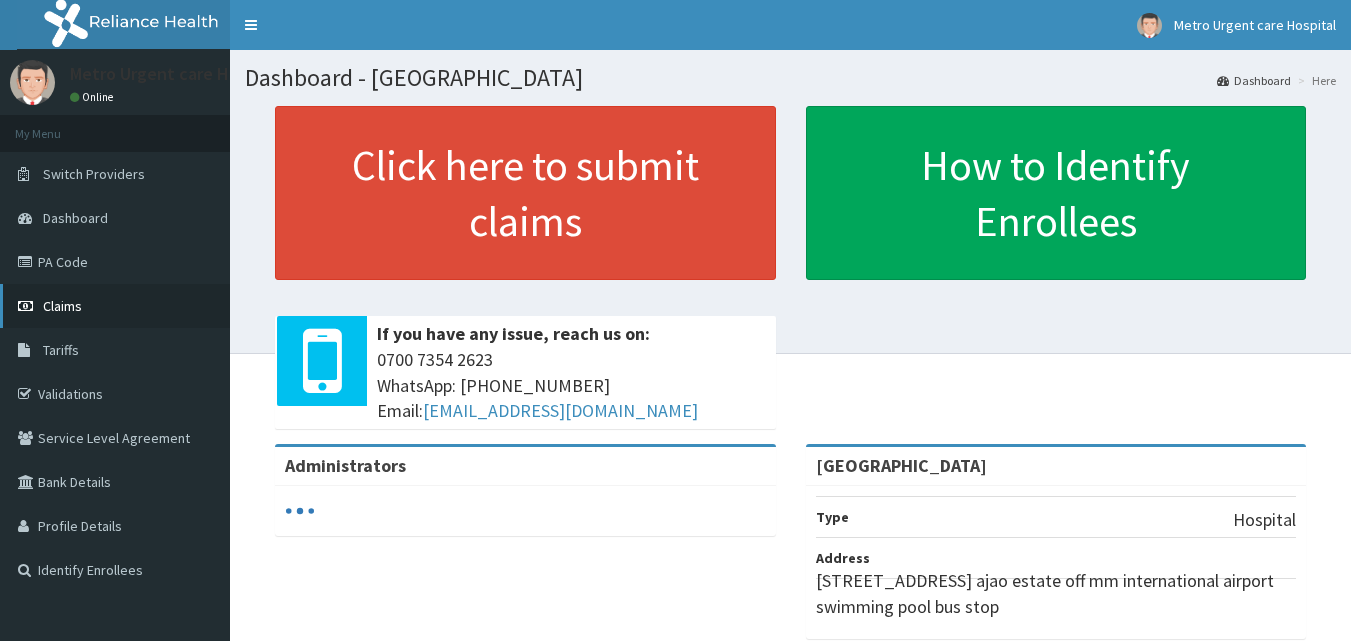 click on "Claims" at bounding box center [115, 306] 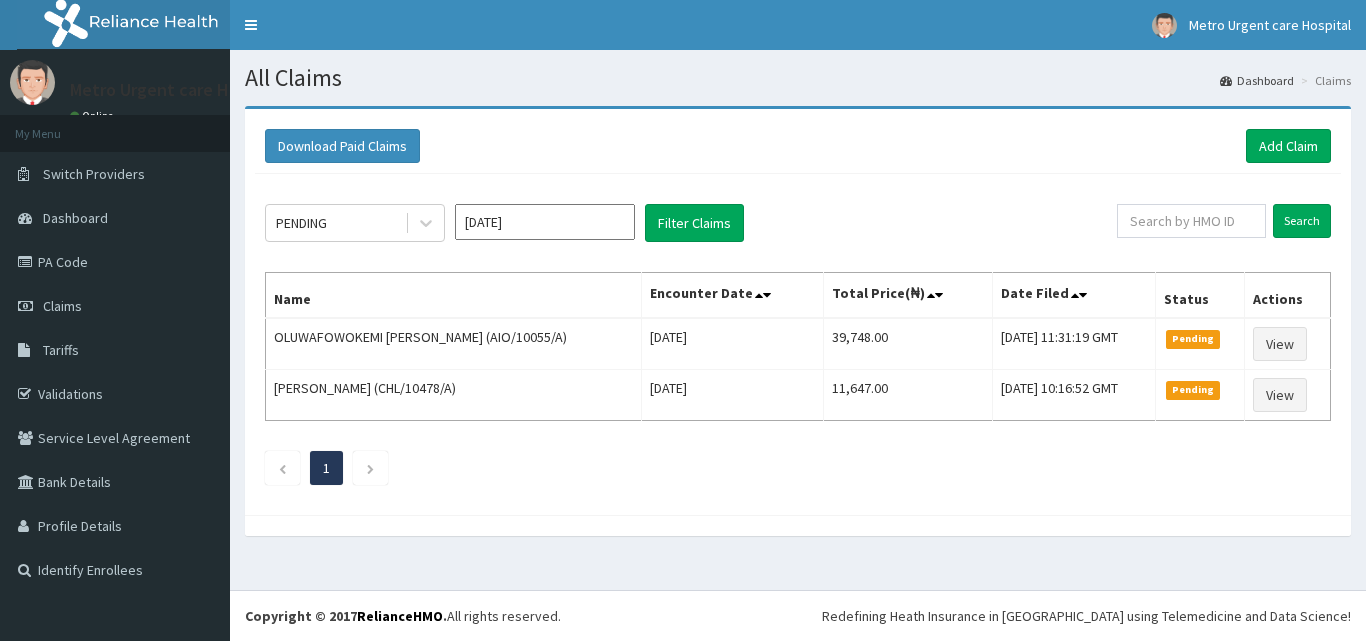 scroll, scrollTop: 0, scrollLeft: 0, axis: both 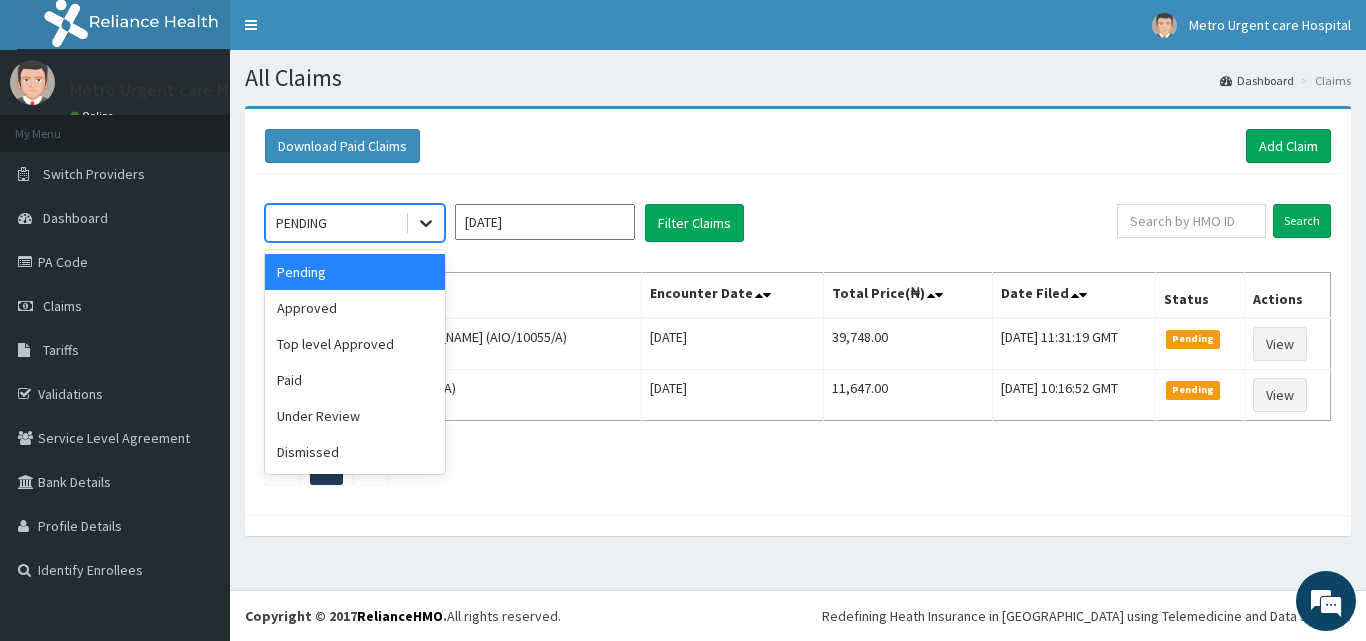 click 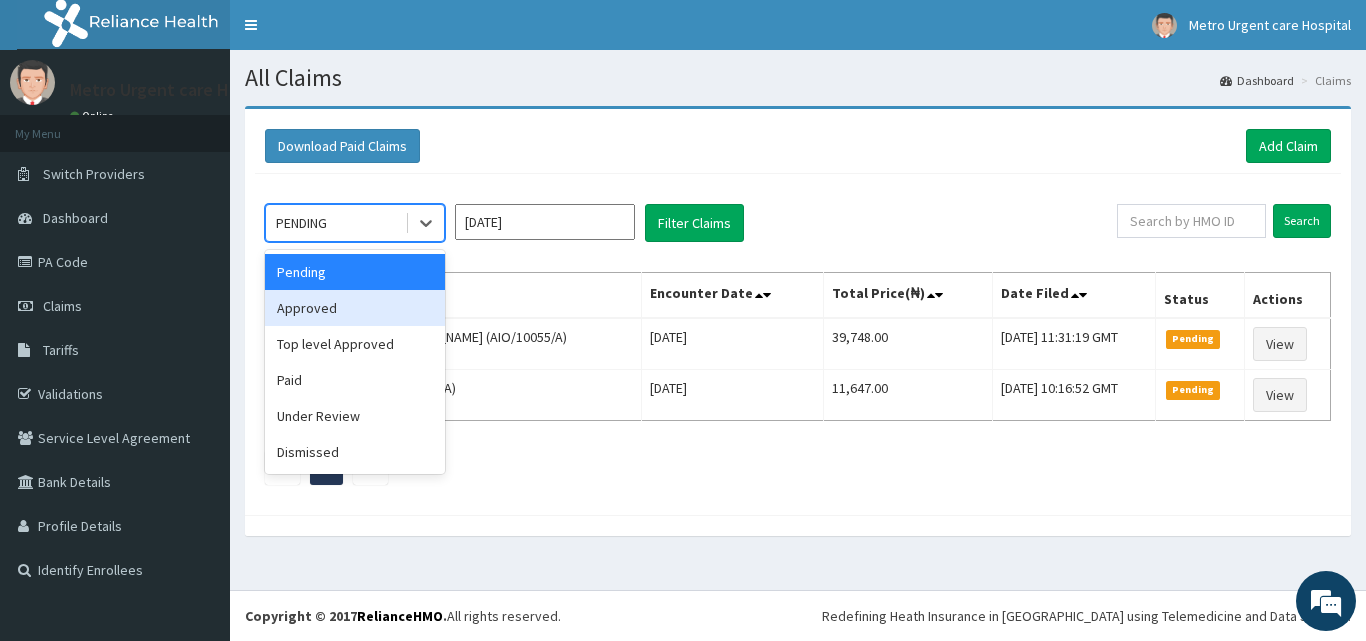 click on "Approved" at bounding box center (355, 308) 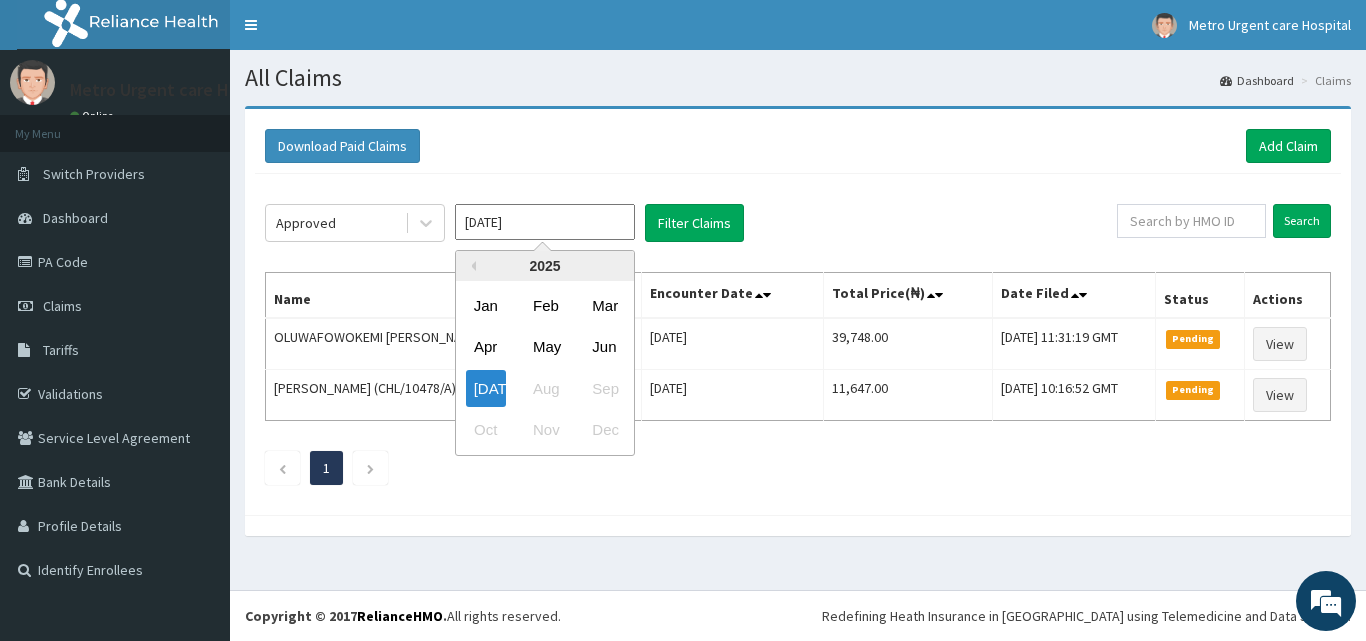 click on "Jul 2025" at bounding box center [545, 222] 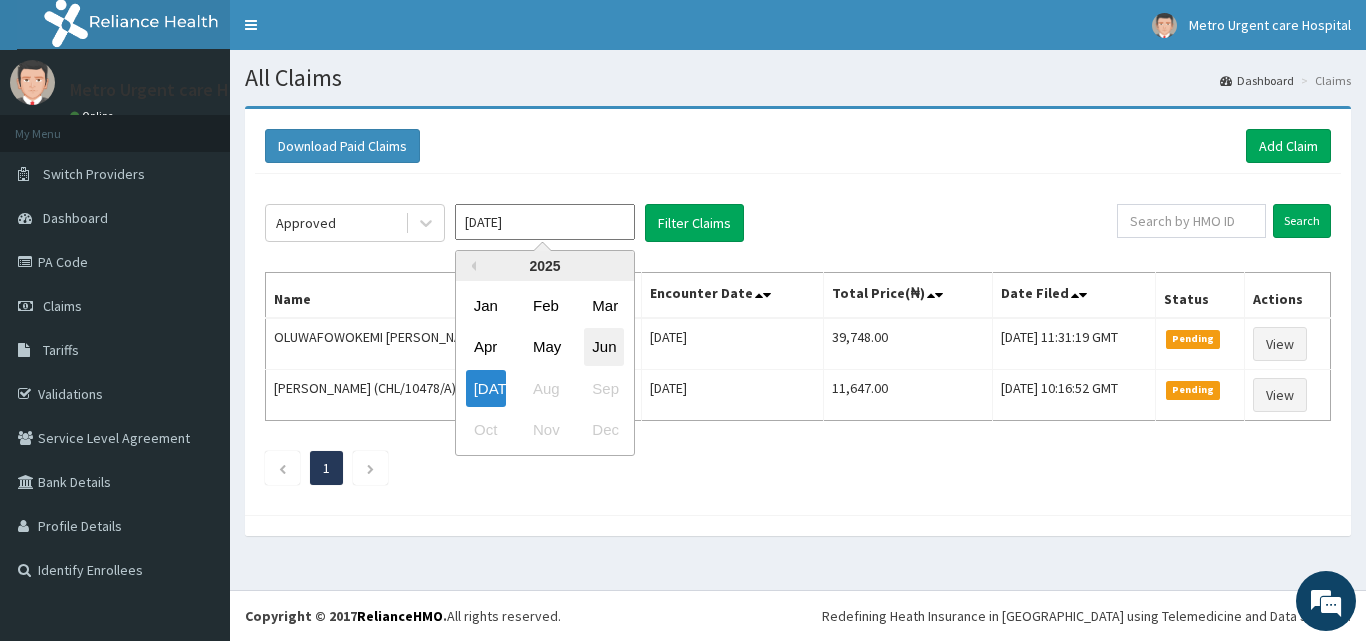 click on "Jun" at bounding box center (604, 347) 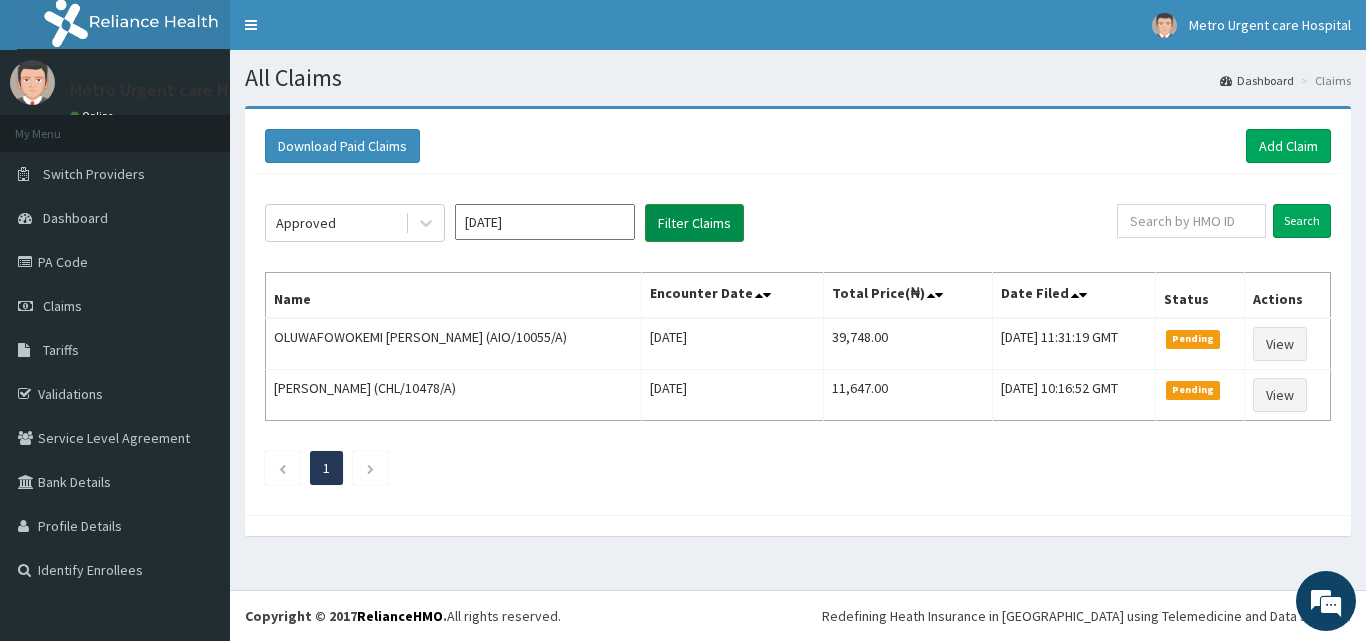 click on "Filter Claims" at bounding box center (694, 223) 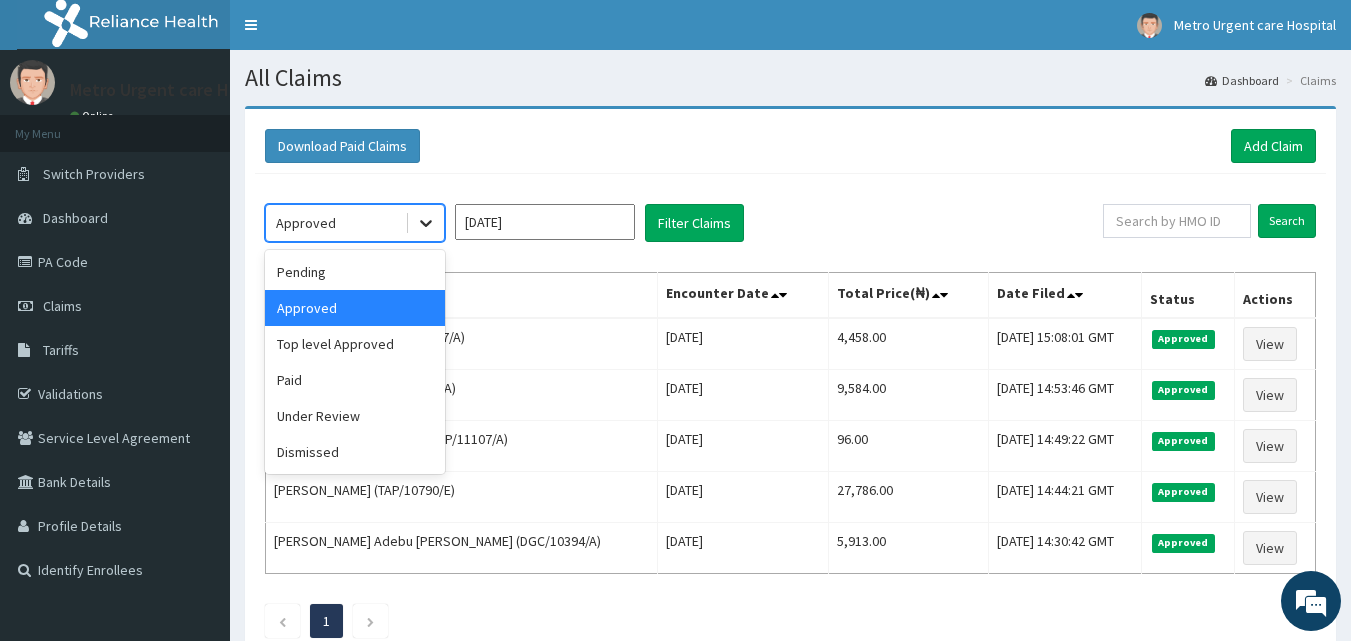 click 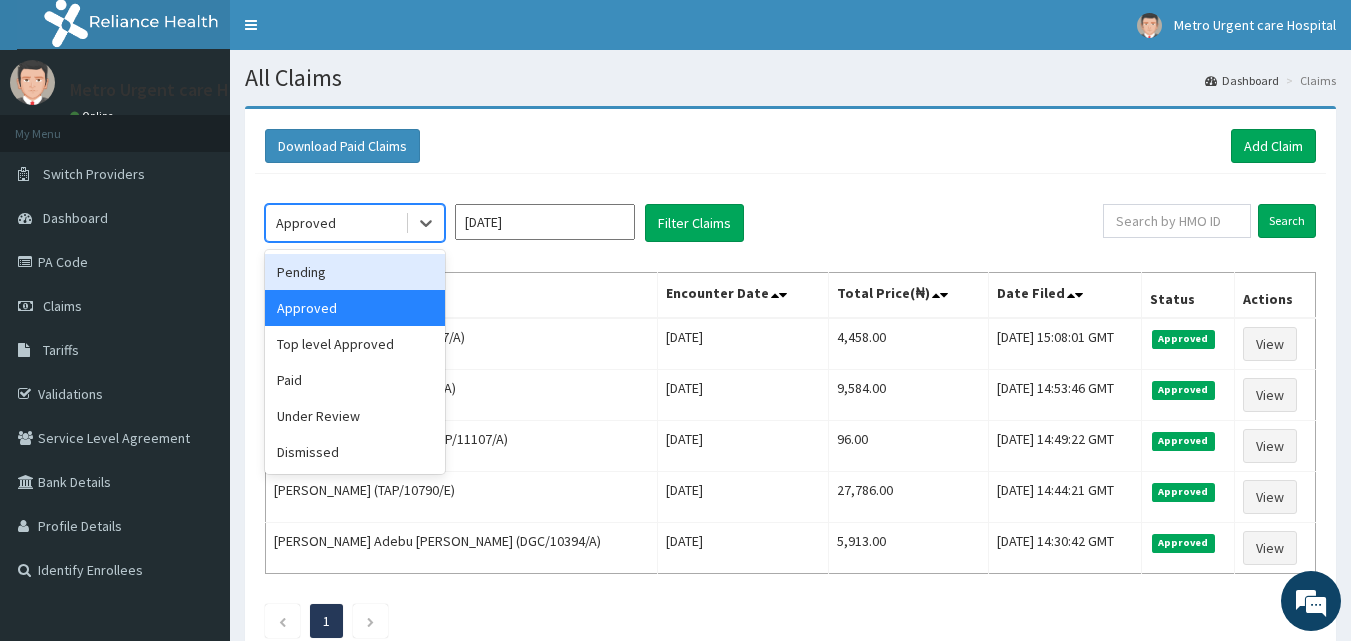 click on "Pending" at bounding box center [355, 272] 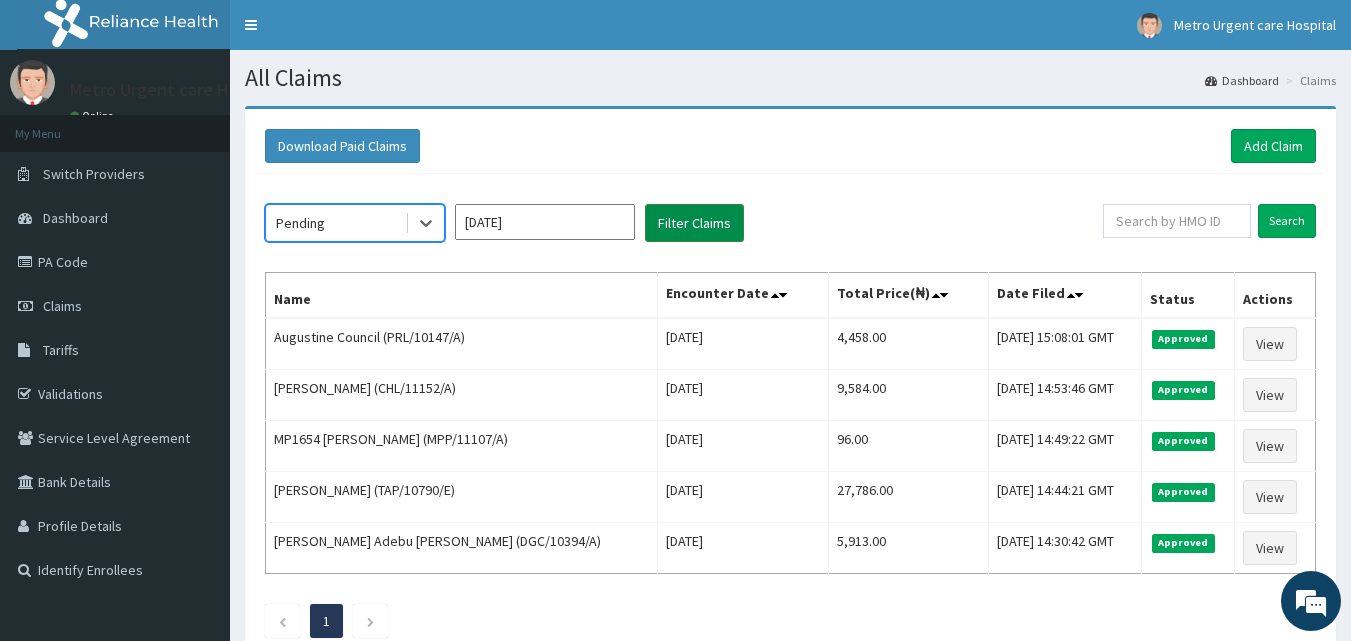 click on "Filter Claims" at bounding box center [694, 223] 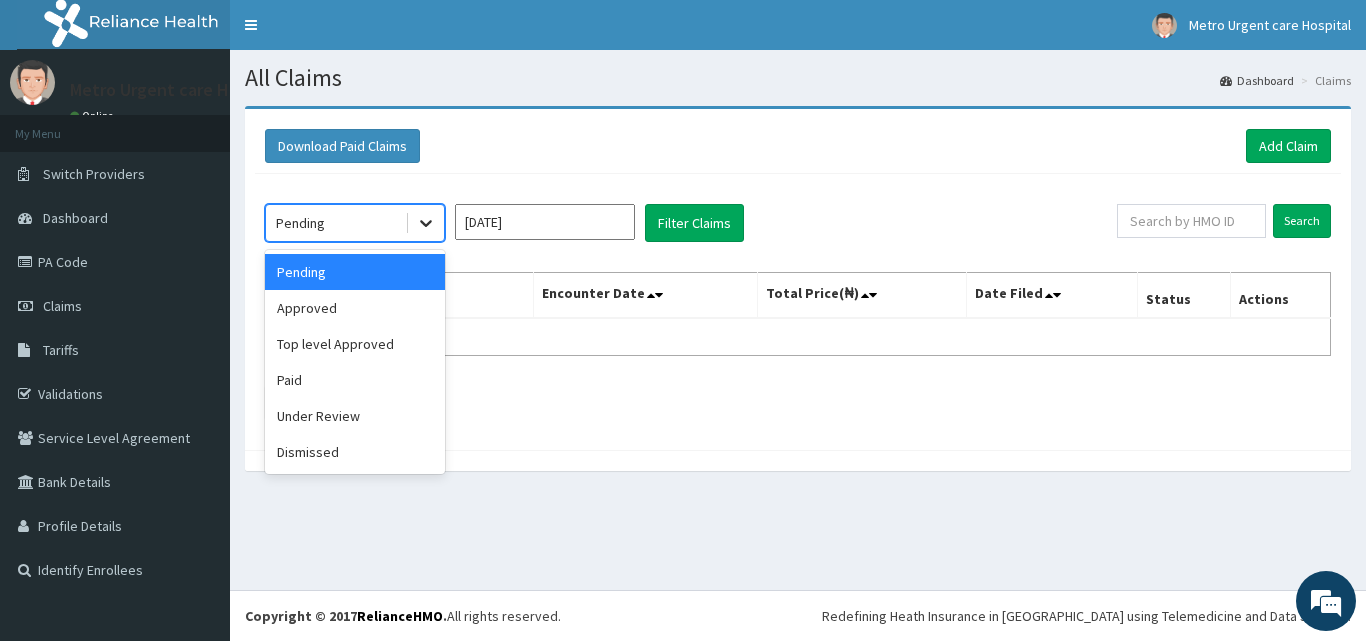 click at bounding box center [426, 223] 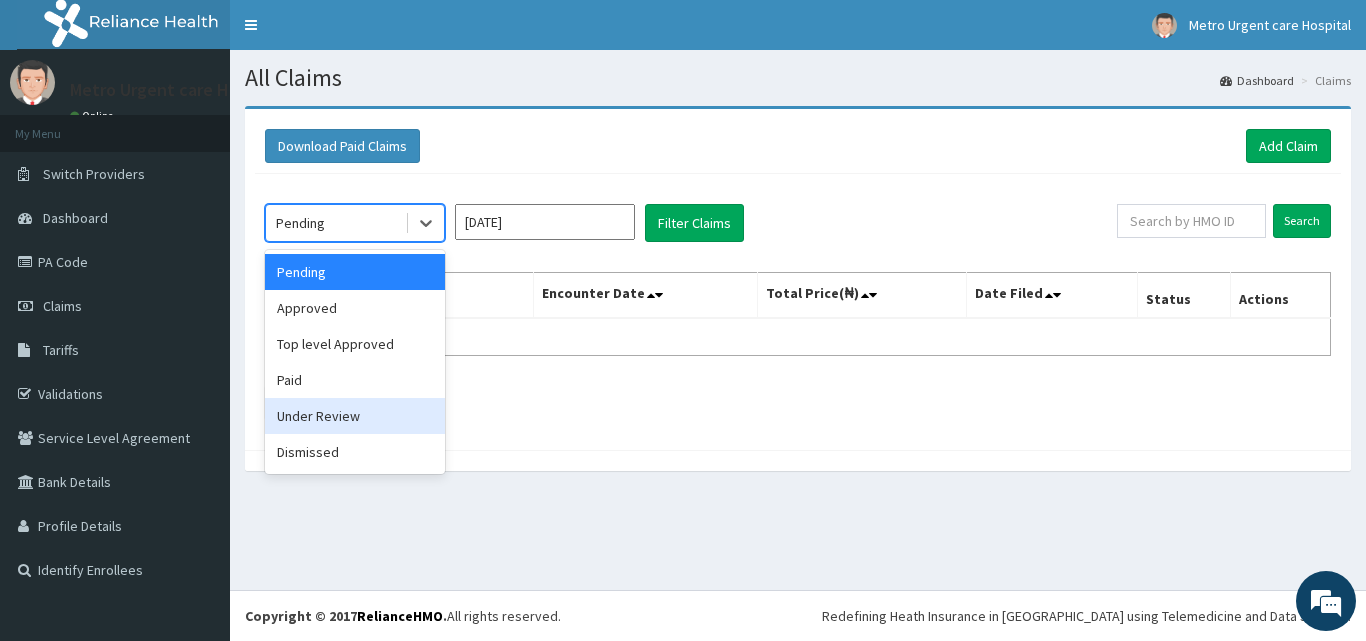 click on "Under Review" at bounding box center [355, 416] 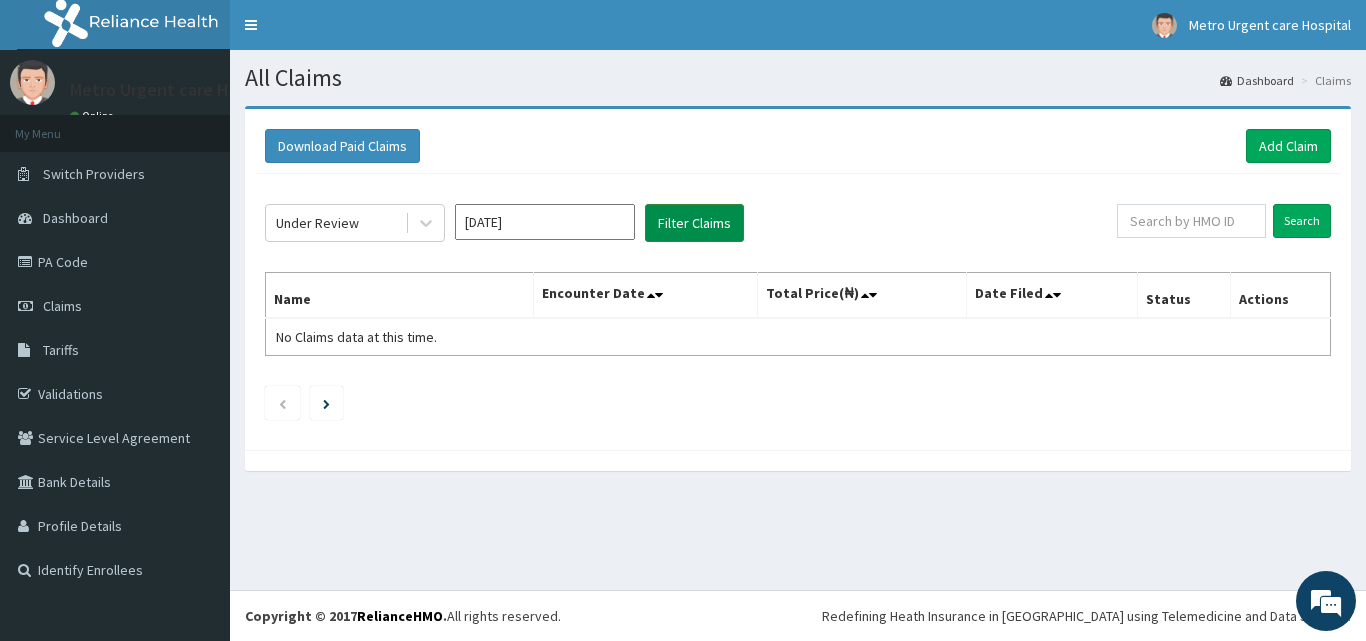 click on "Filter Claims" at bounding box center (694, 223) 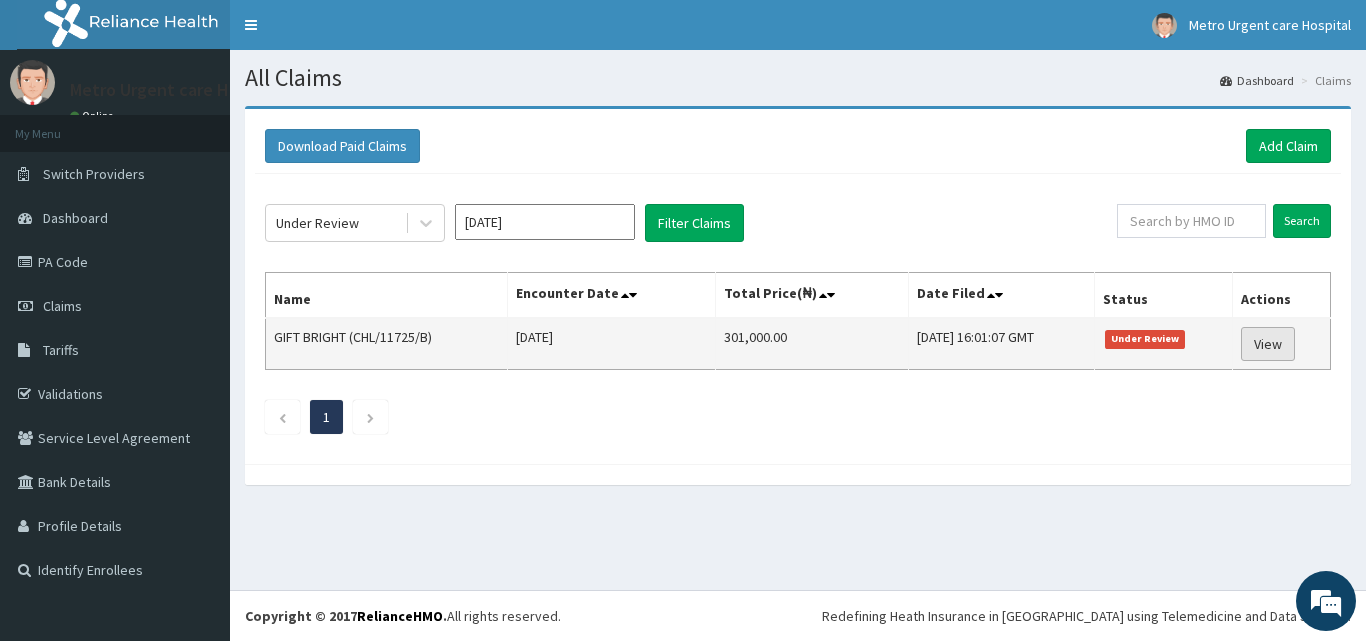click on "View" at bounding box center (1268, 344) 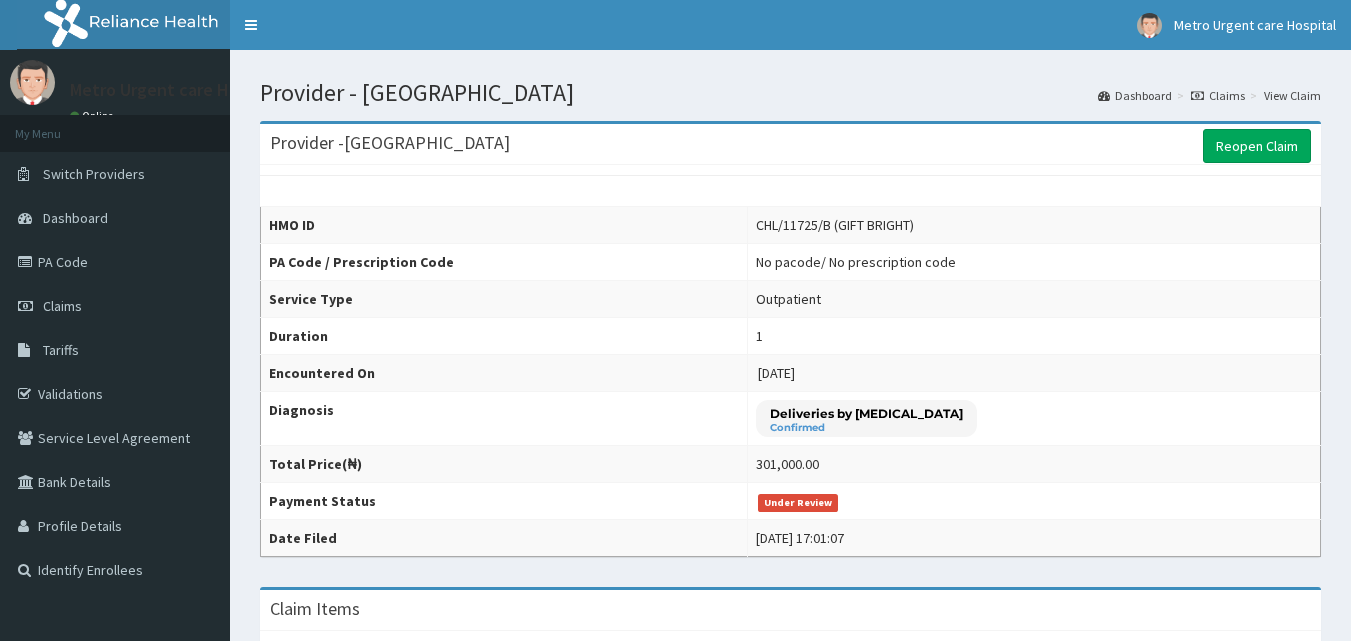 scroll, scrollTop: 0, scrollLeft: 0, axis: both 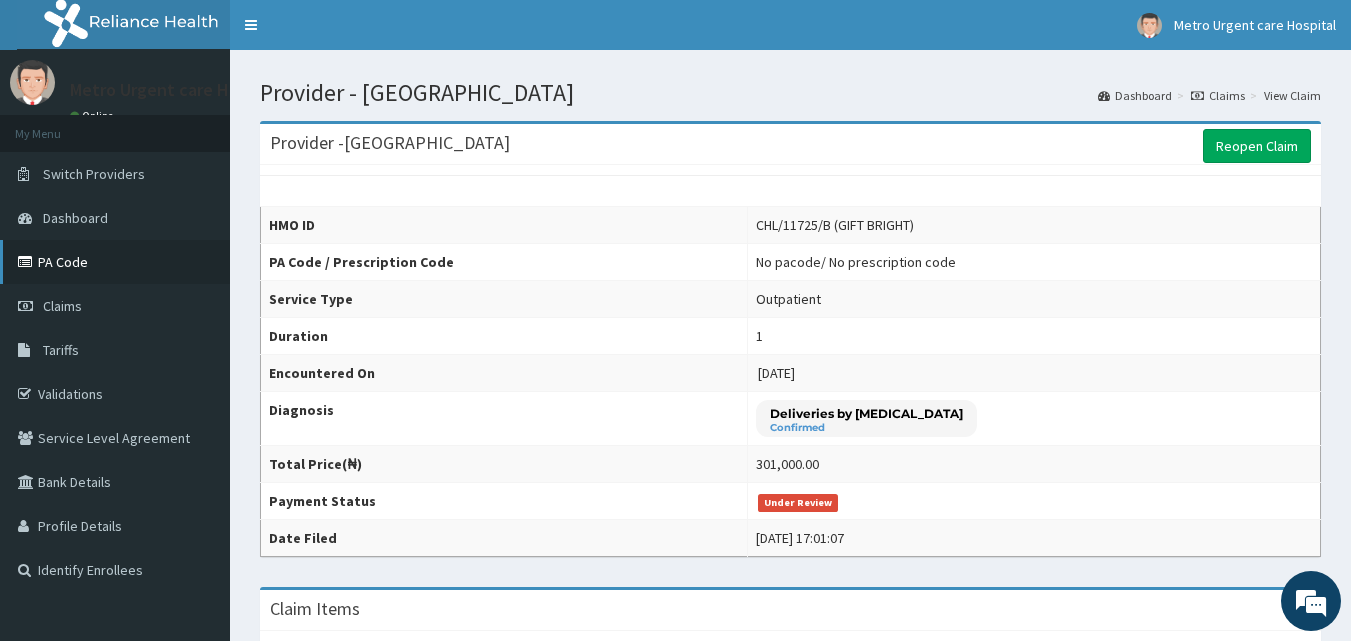 click on "PA Code" at bounding box center [115, 262] 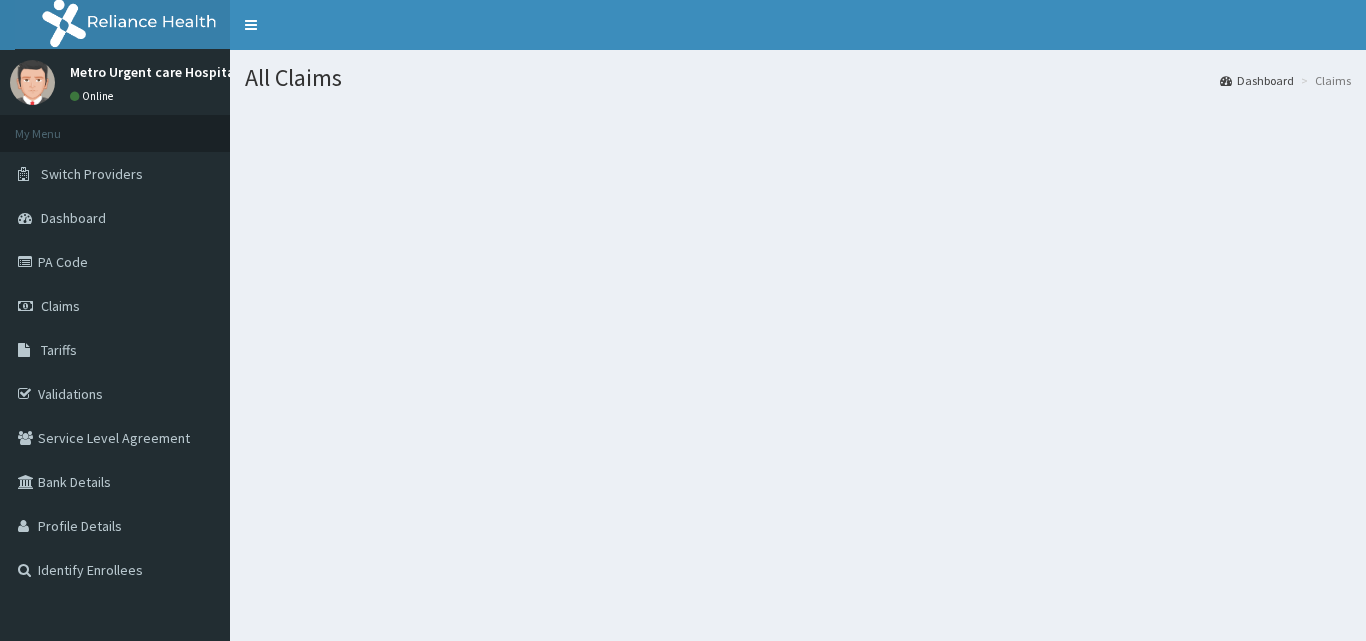 scroll, scrollTop: 0, scrollLeft: 0, axis: both 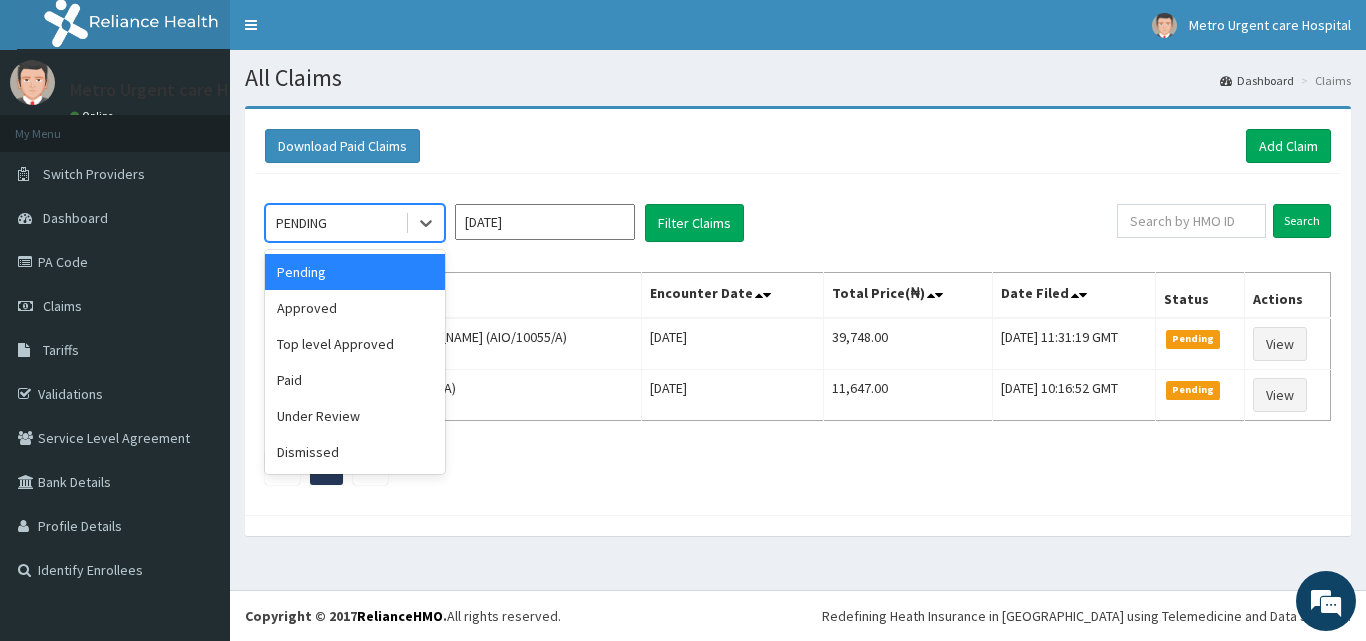 click on "PENDING" at bounding box center [335, 223] 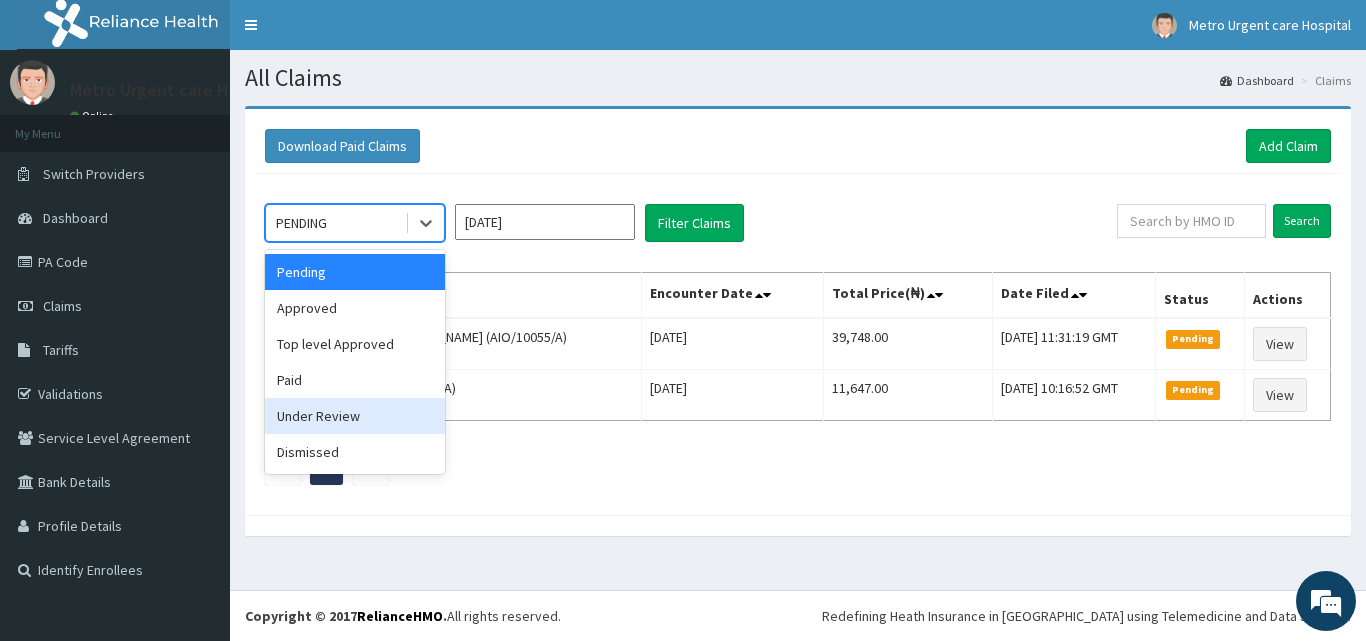 scroll, scrollTop: 0, scrollLeft: 0, axis: both 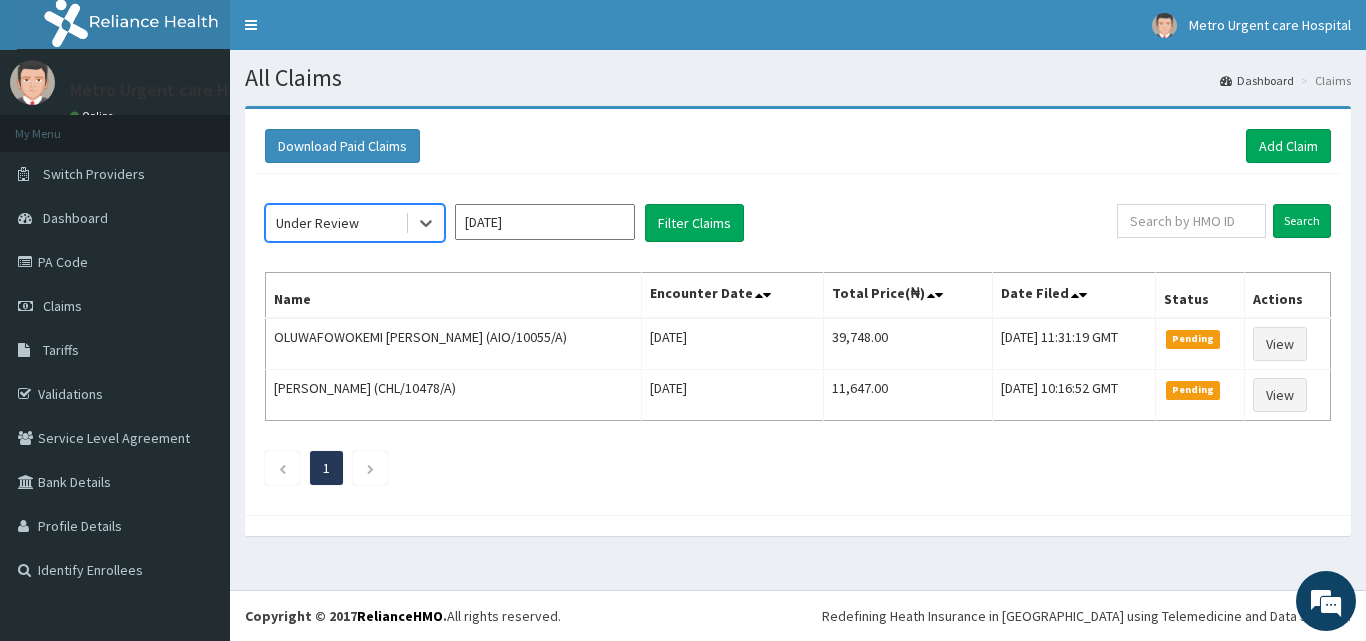 click on "Jul 2025" at bounding box center [545, 222] 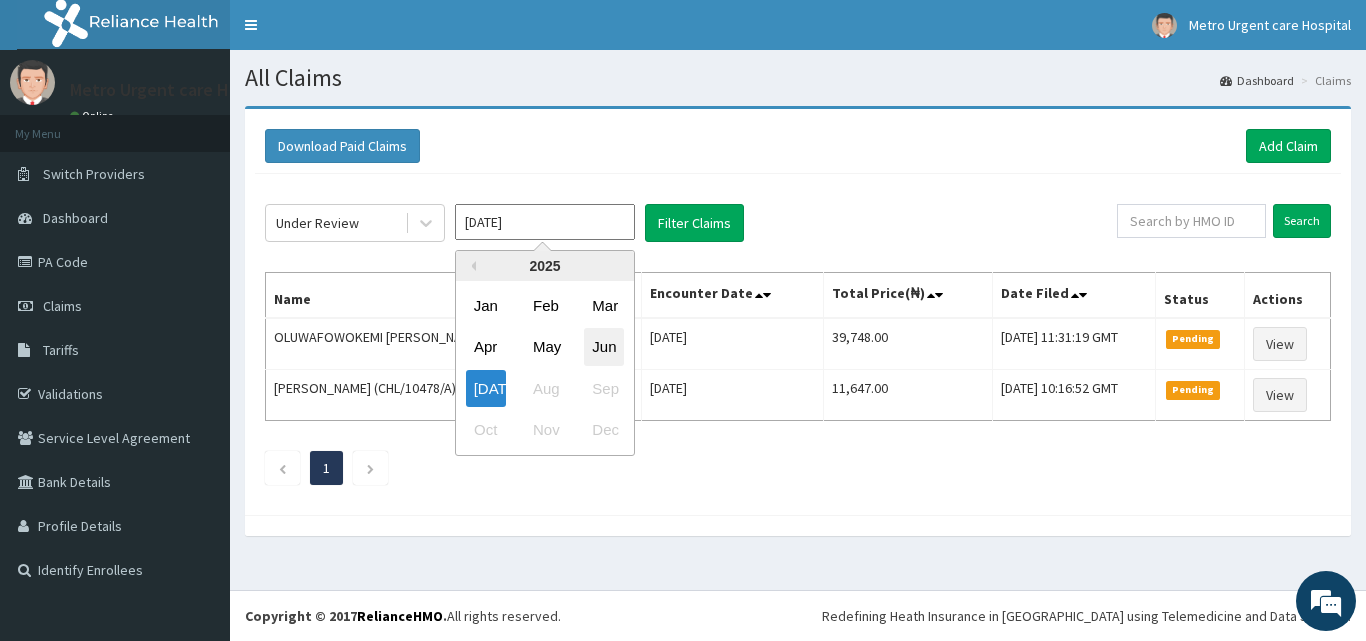 click on "Jun" at bounding box center (604, 347) 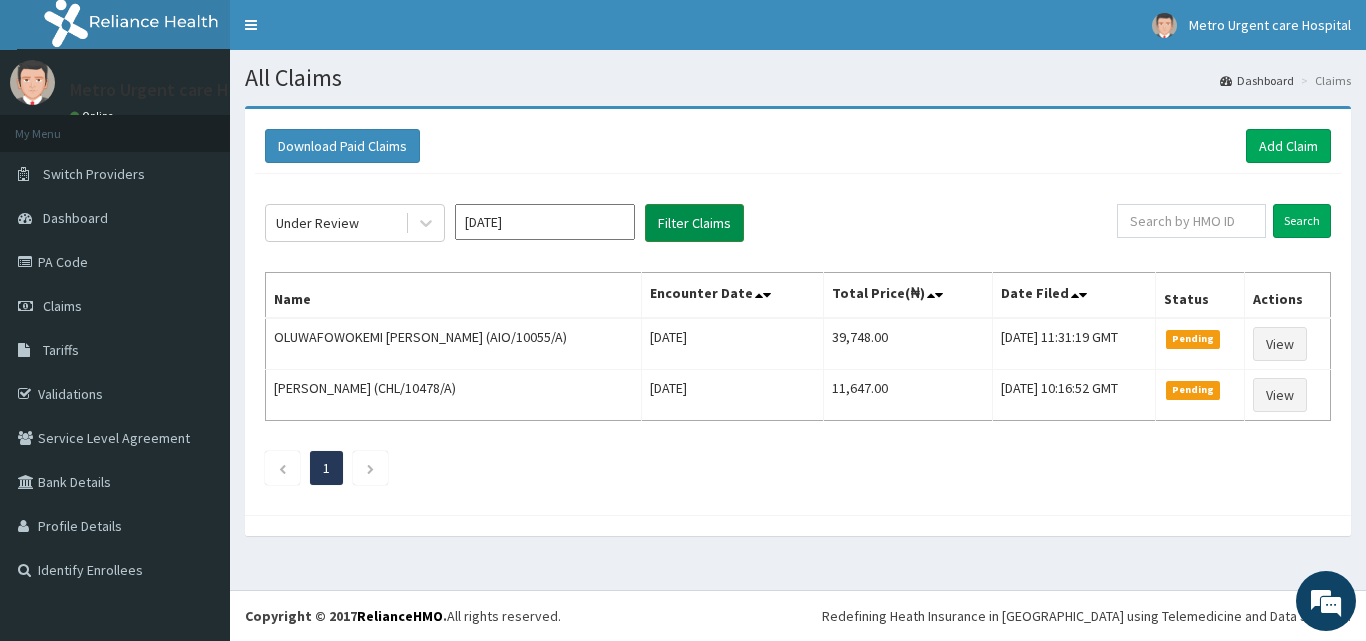 click on "Filter Claims" at bounding box center (694, 223) 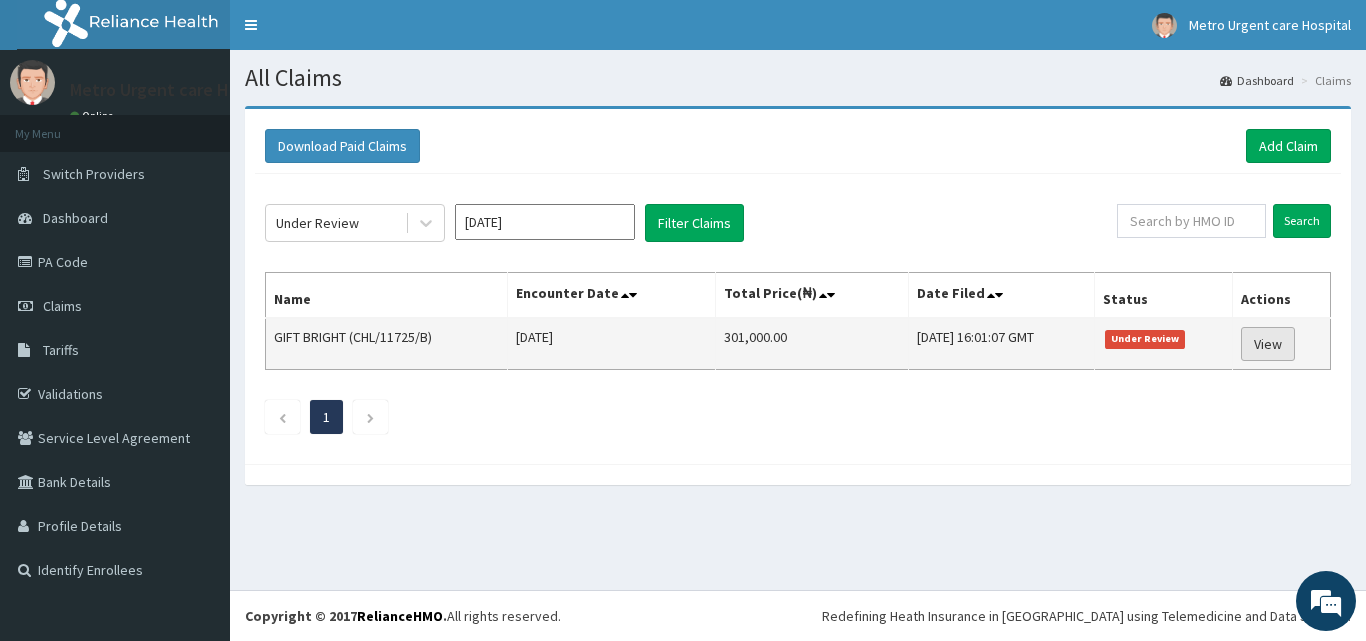 click on "View" at bounding box center (1268, 344) 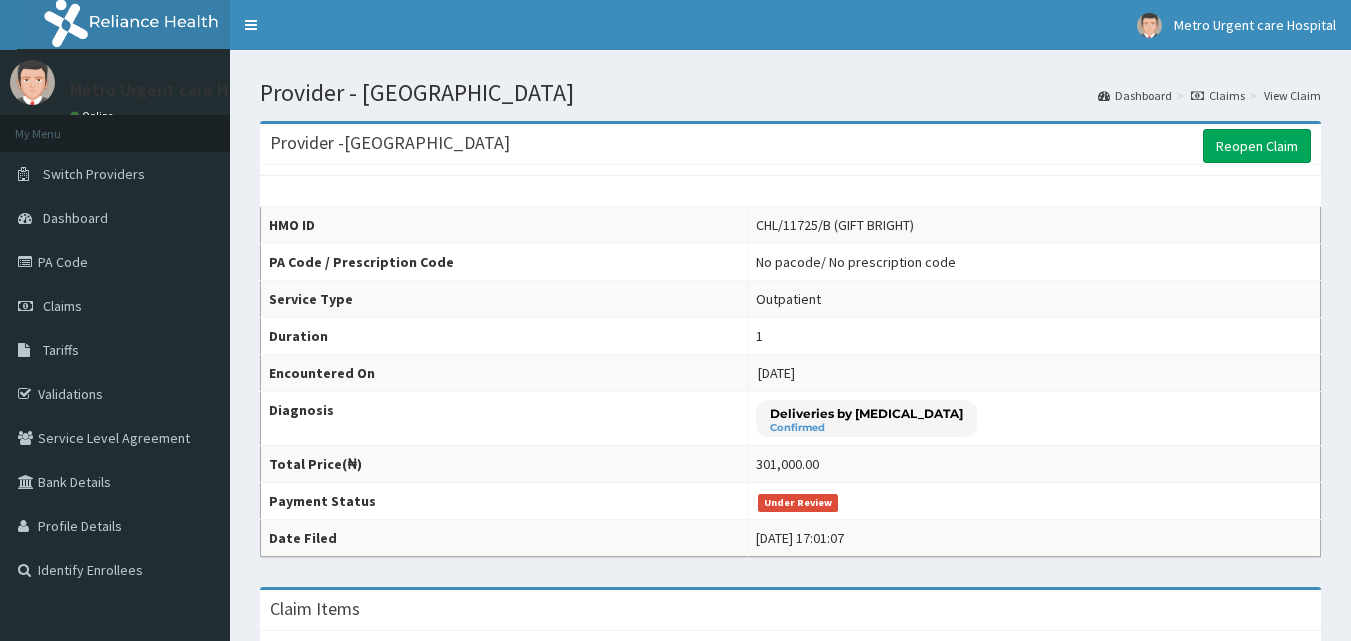 scroll, scrollTop: 0, scrollLeft: 0, axis: both 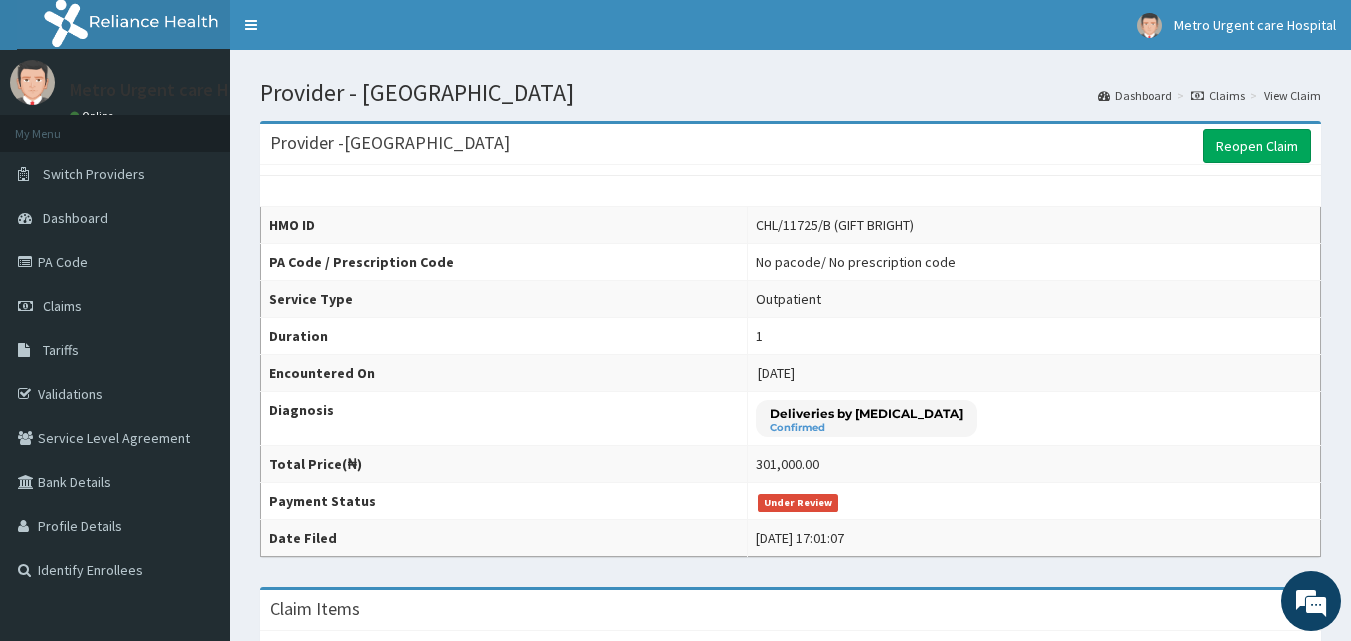 click on "No pacode / No prescription code" at bounding box center [856, 262] 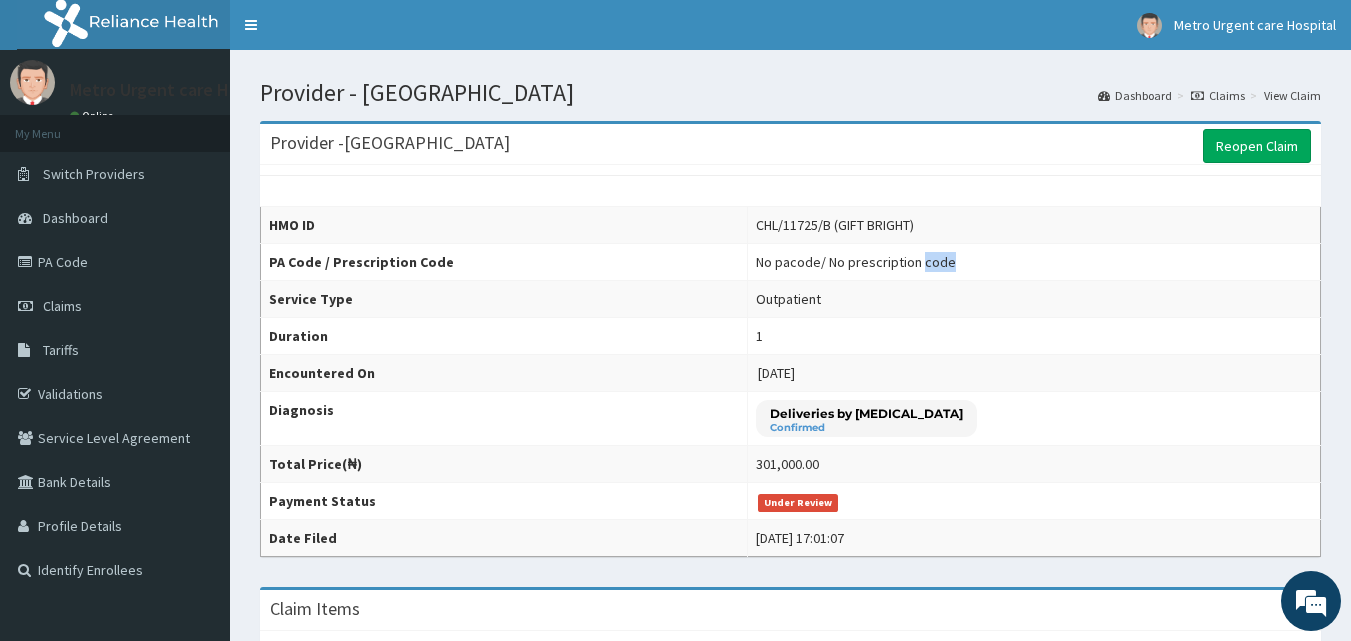 click on "No pacode / No prescription code" at bounding box center (856, 262) 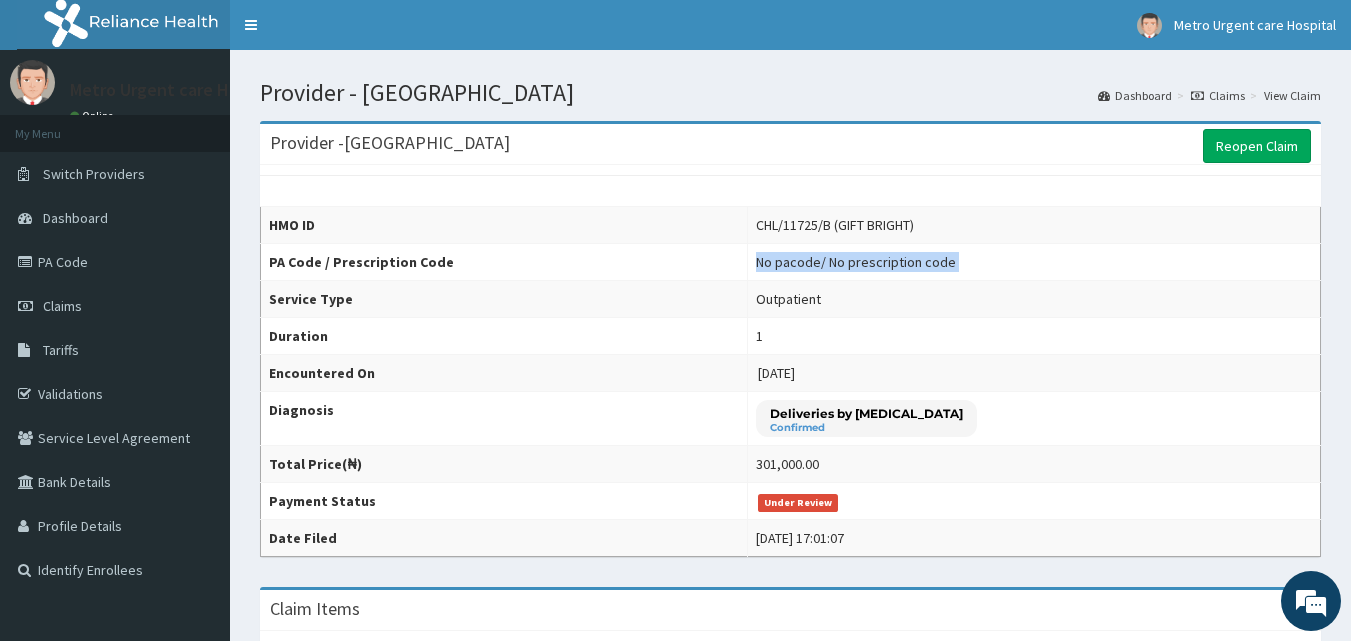 click on "No pacode / No prescription code" at bounding box center (856, 262) 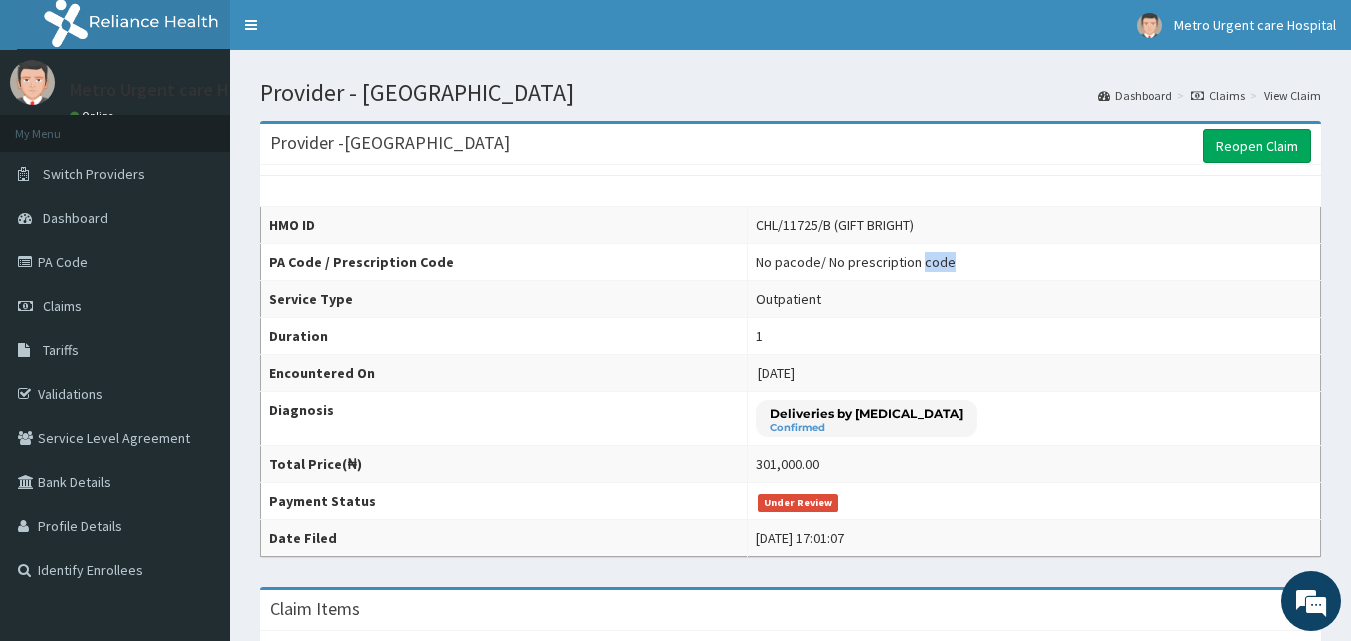 click on "No pacode / No prescription code" at bounding box center [856, 262] 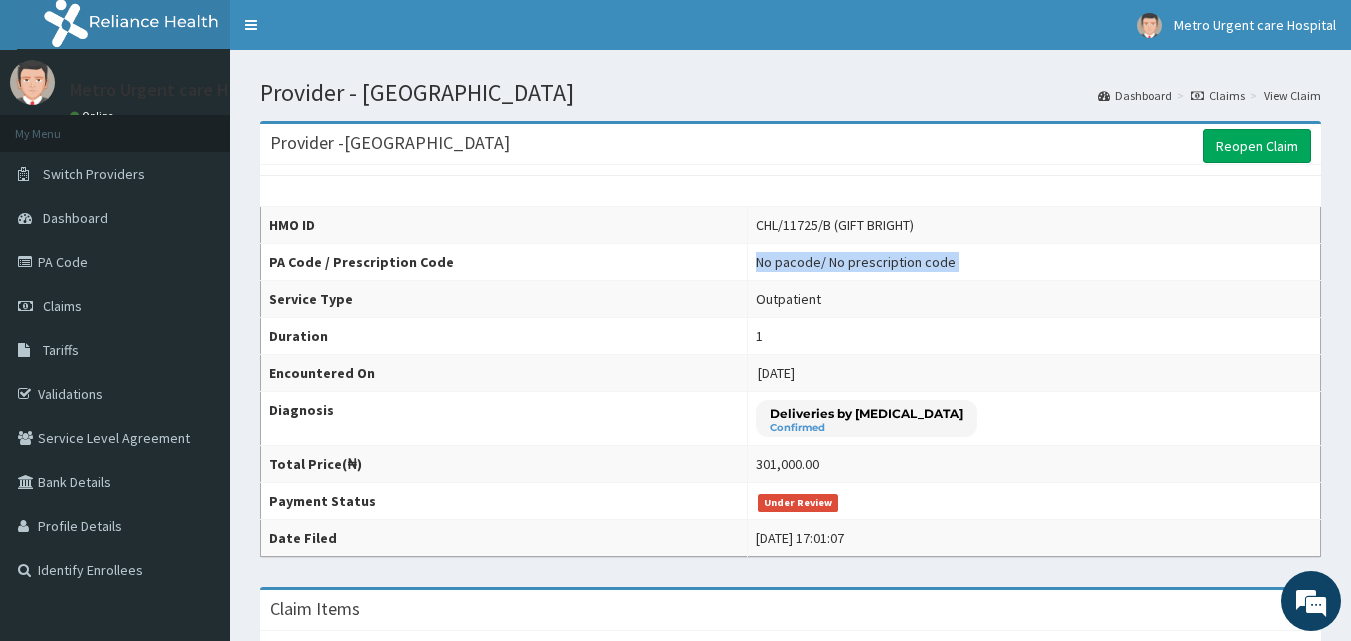 click on "No pacode / No prescription code" at bounding box center (856, 262) 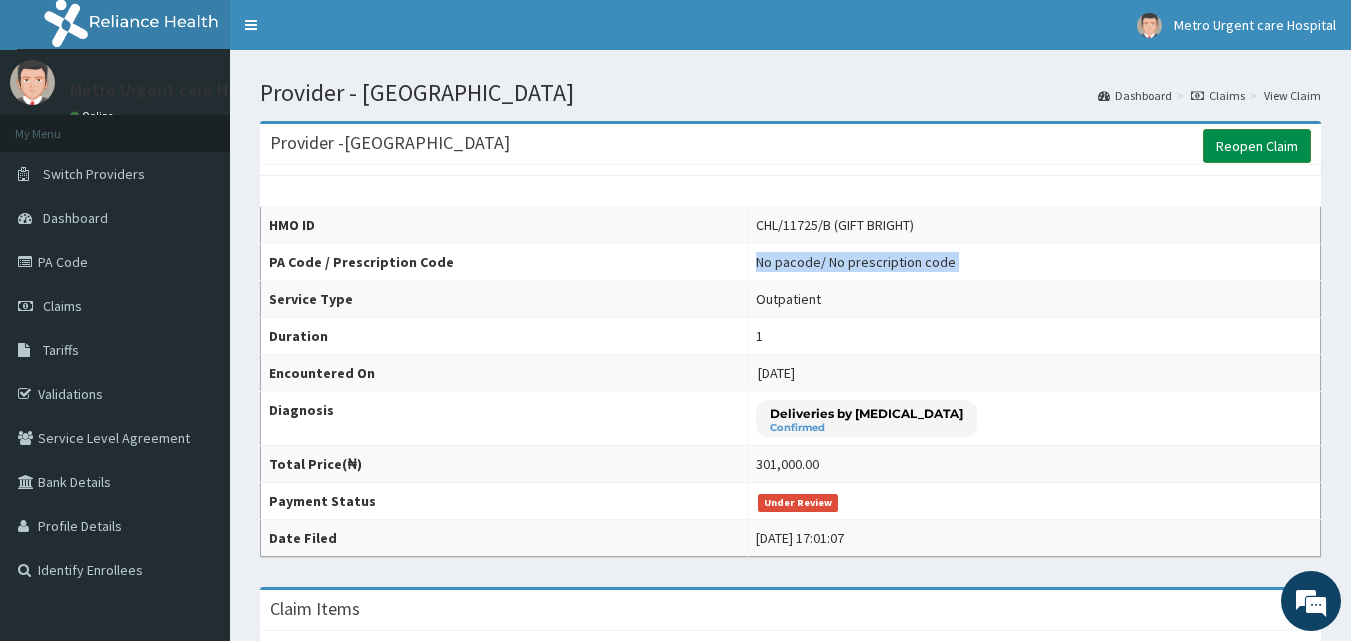 click on "Reopen Claim" at bounding box center (1257, 146) 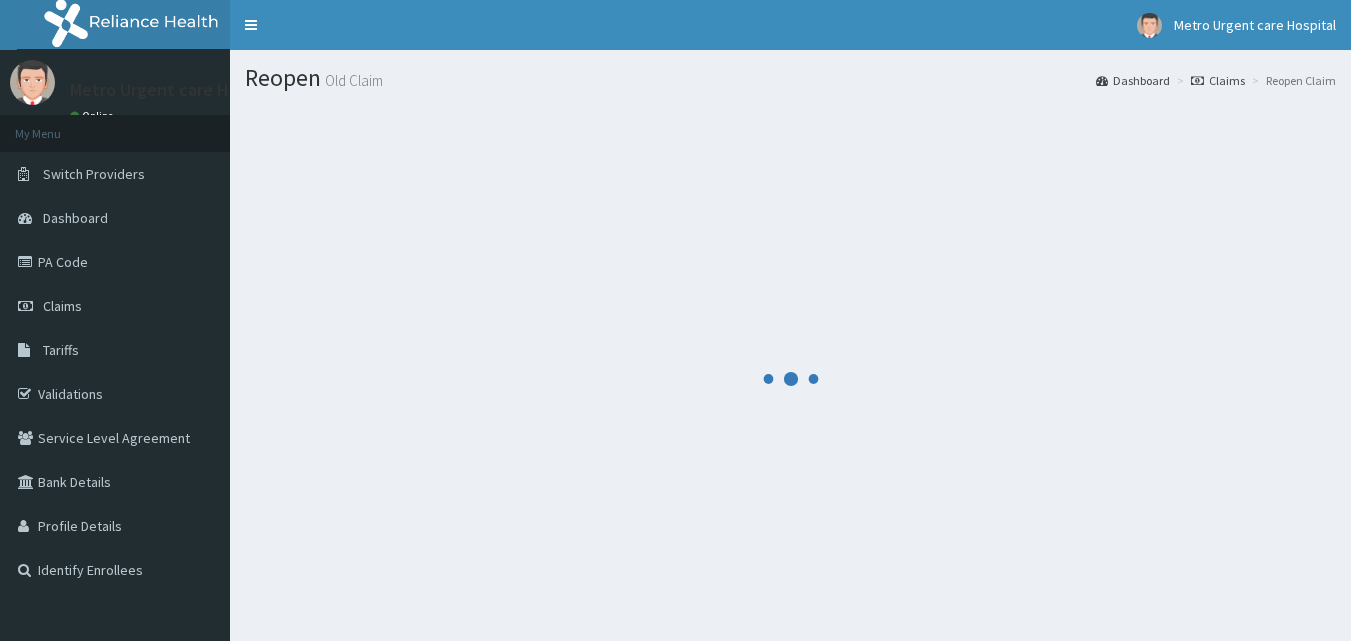 scroll, scrollTop: 0, scrollLeft: 0, axis: both 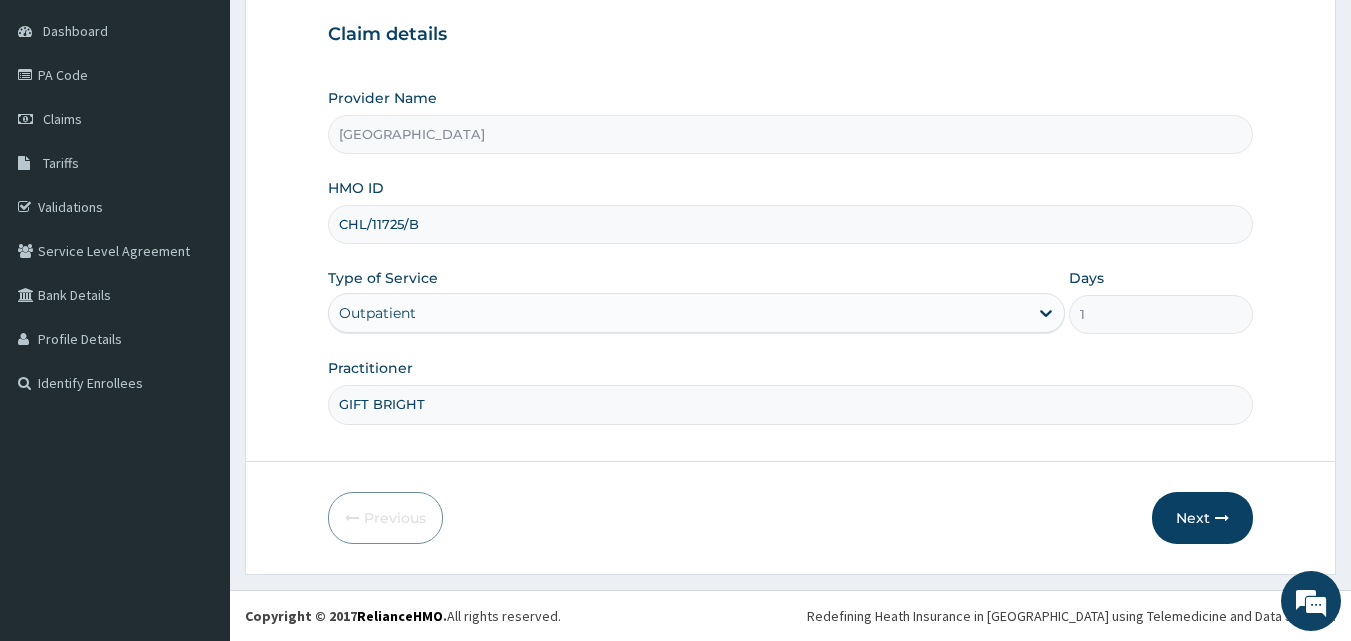 drag, startPoint x: 1361, startPoint y: 318, endPoint x: 1362, endPoint y: 469, distance: 151.00331 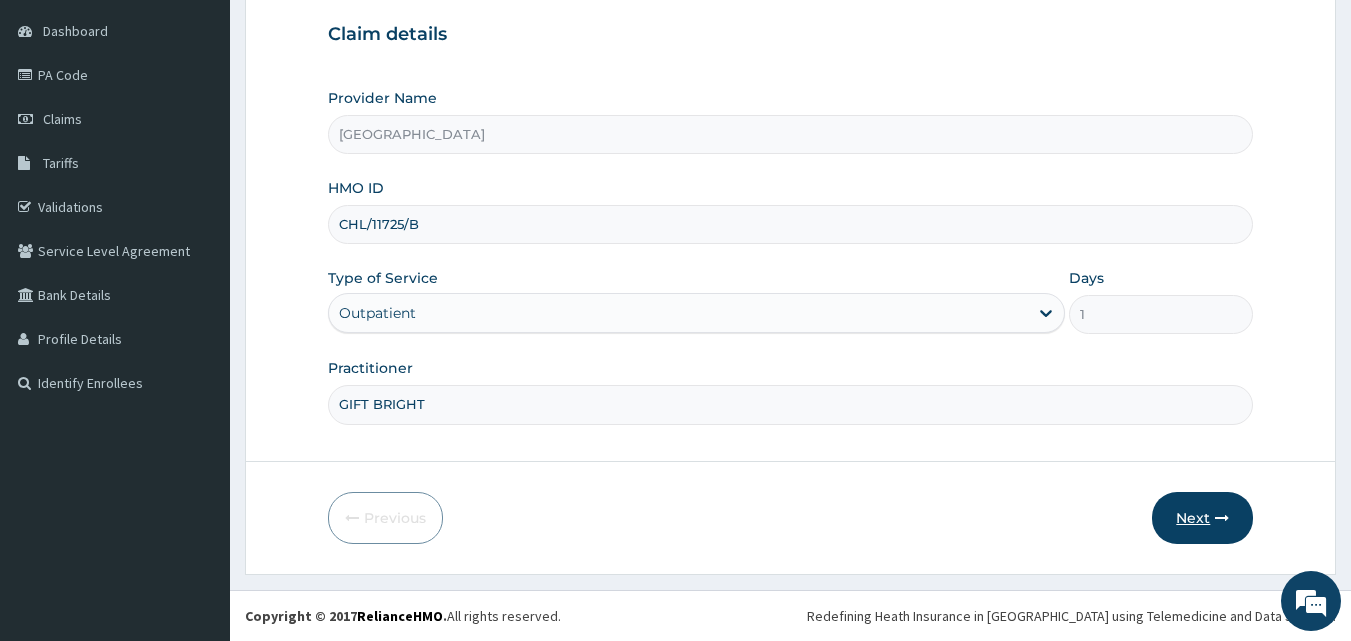 click on "Next" at bounding box center (1202, 518) 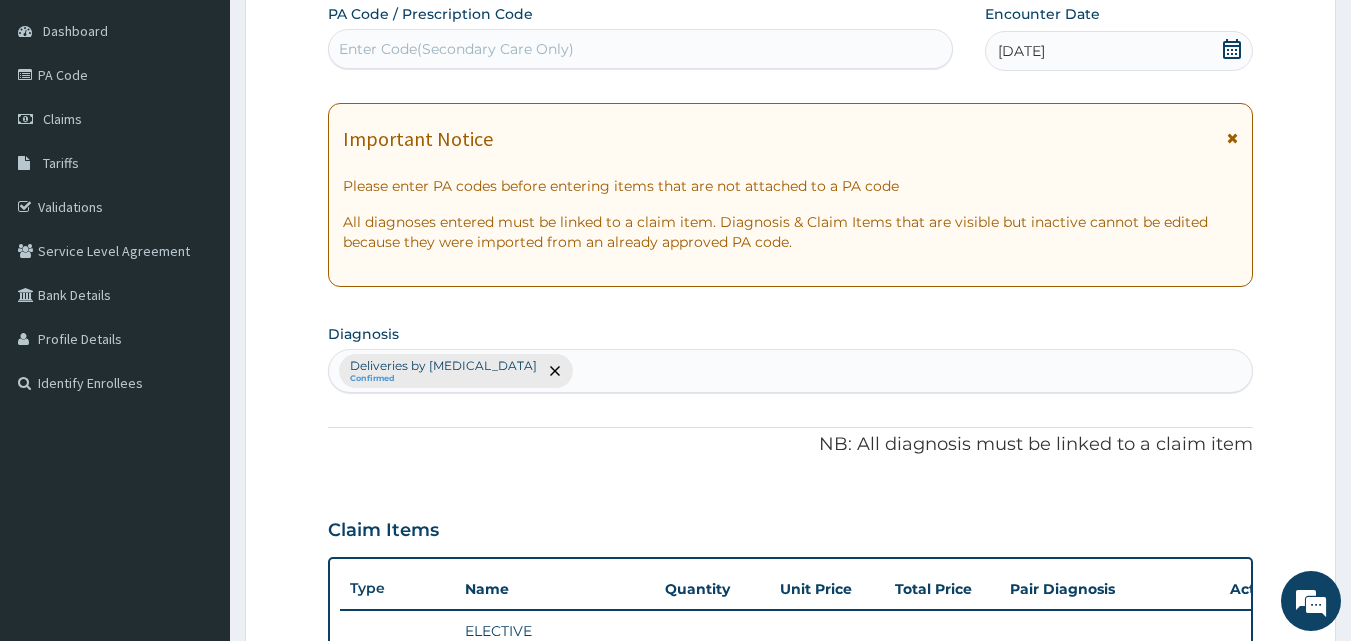 scroll, scrollTop: 0, scrollLeft: 0, axis: both 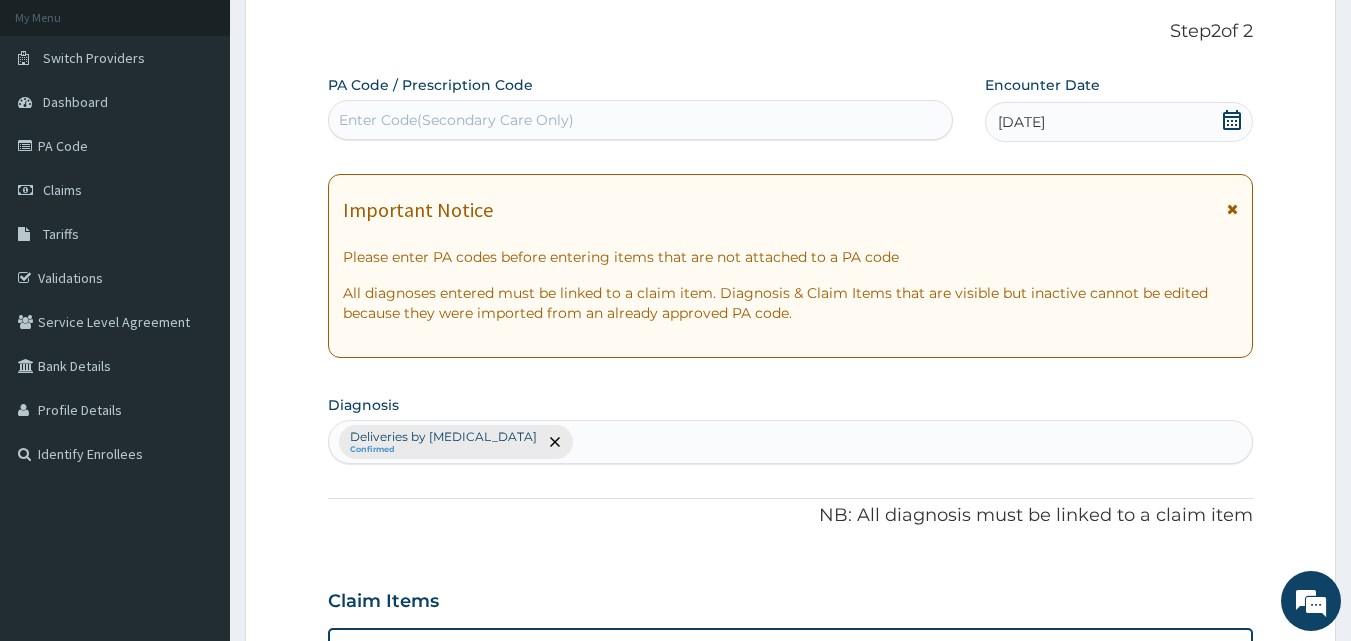 click on "Enter Code(Secondary Care Only)" at bounding box center [456, 120] 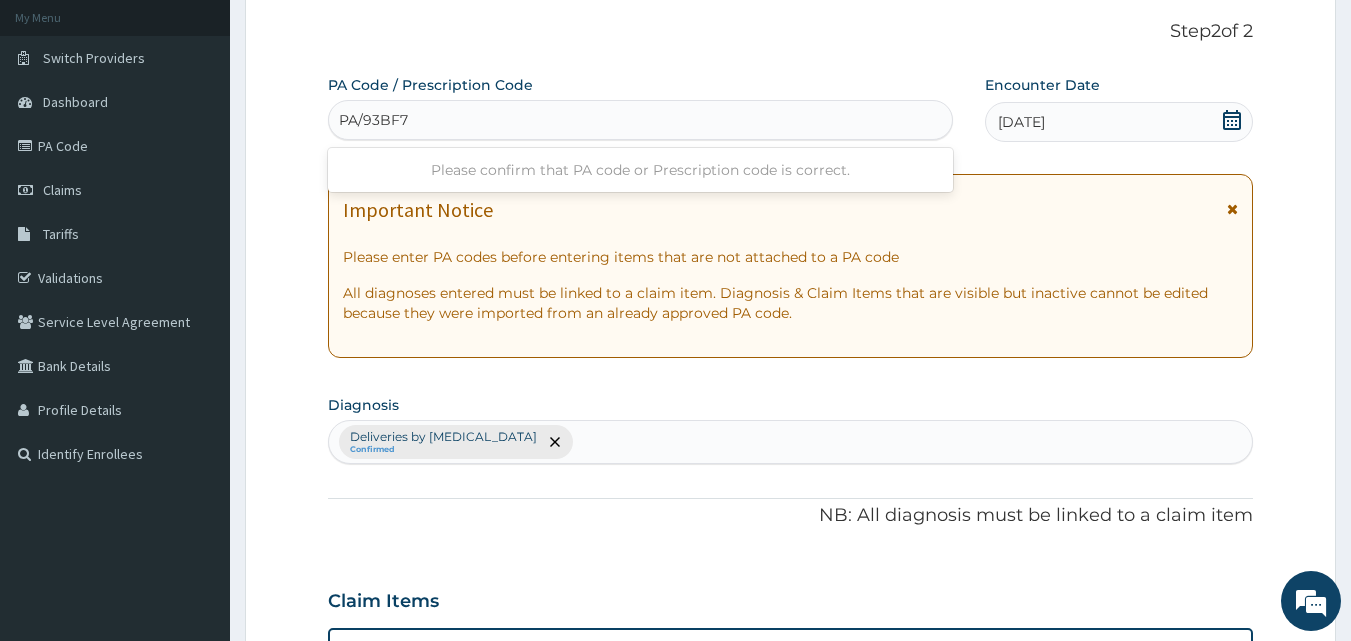 type on "PA/93BF7C" 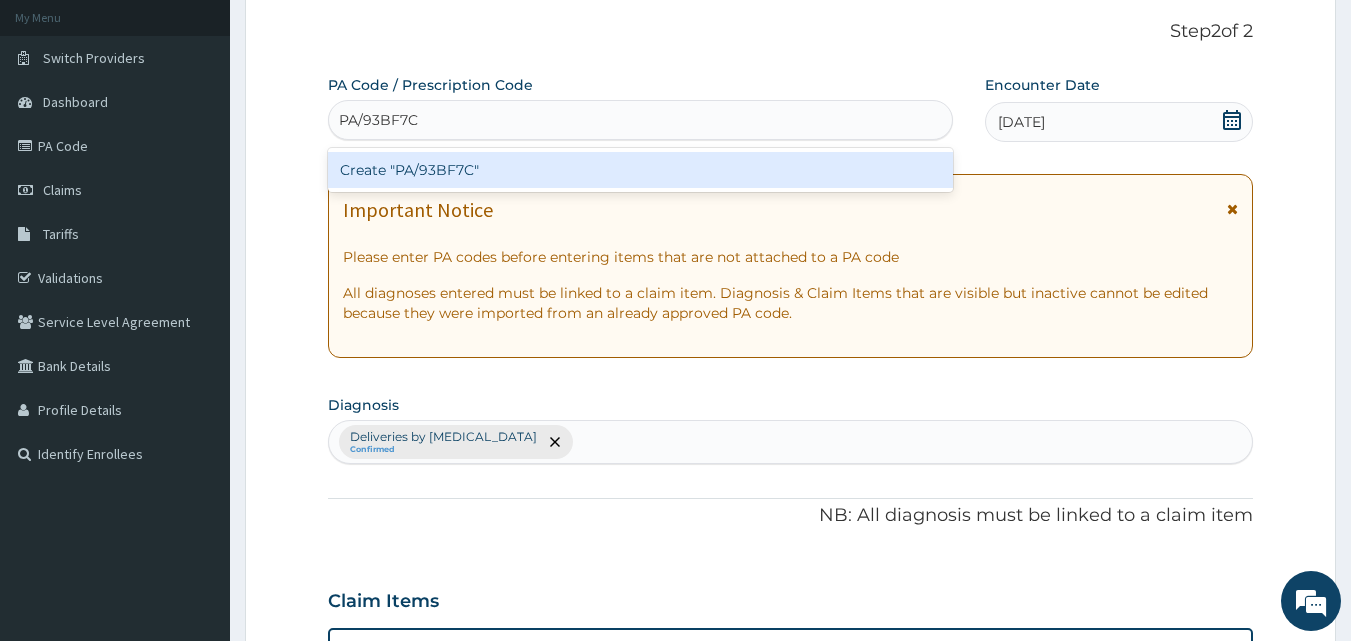 click on "Create "PA/93BF7C"" at bounding box center [641, 170] 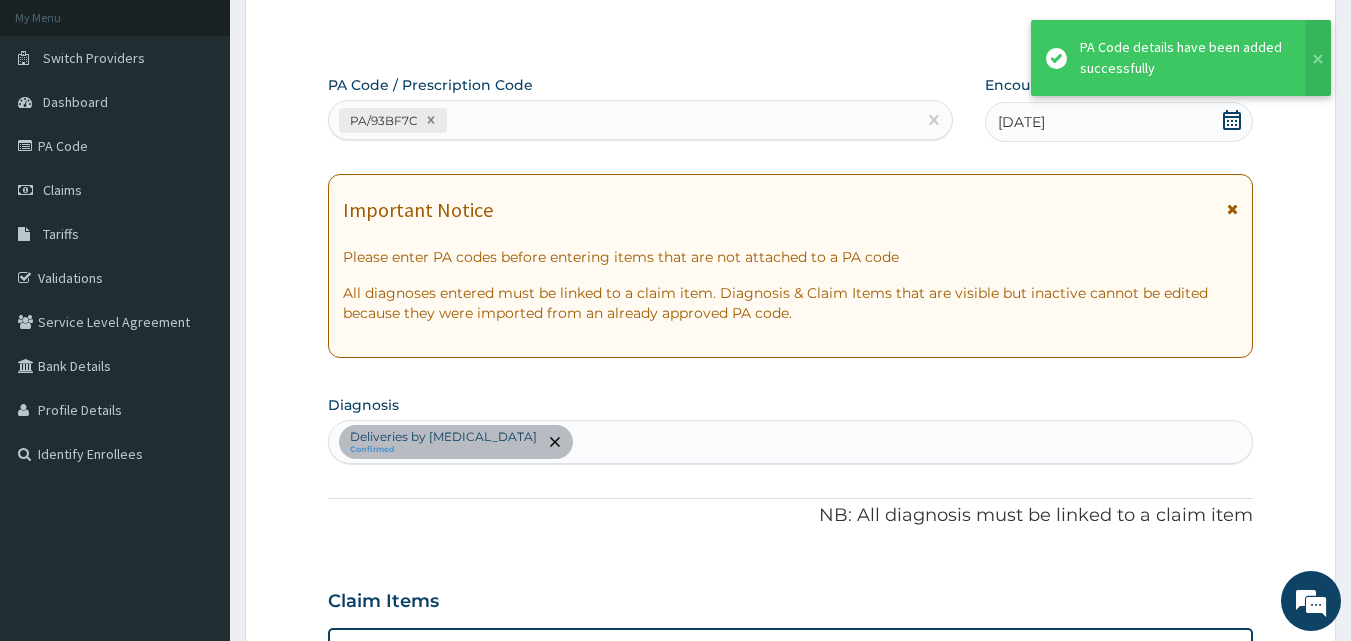 scroll, scrollTop: 781, scrollLeft: 0, axis: vertical 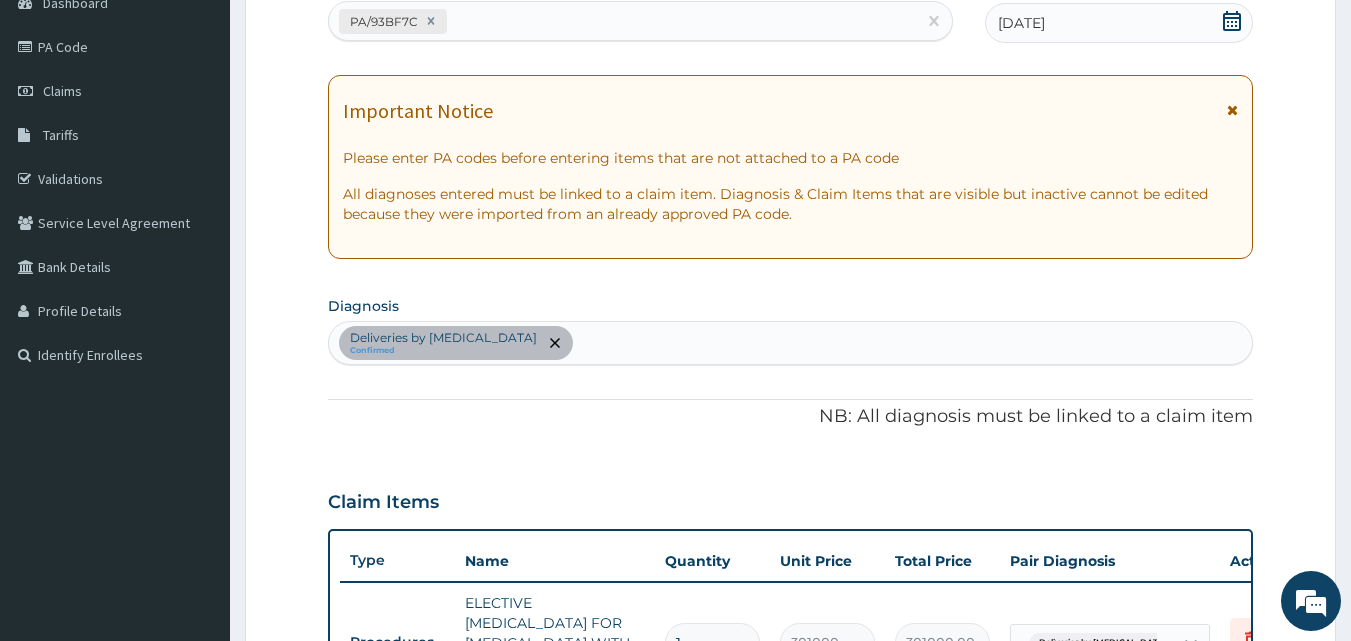 click at bounding box center (1232, 110) 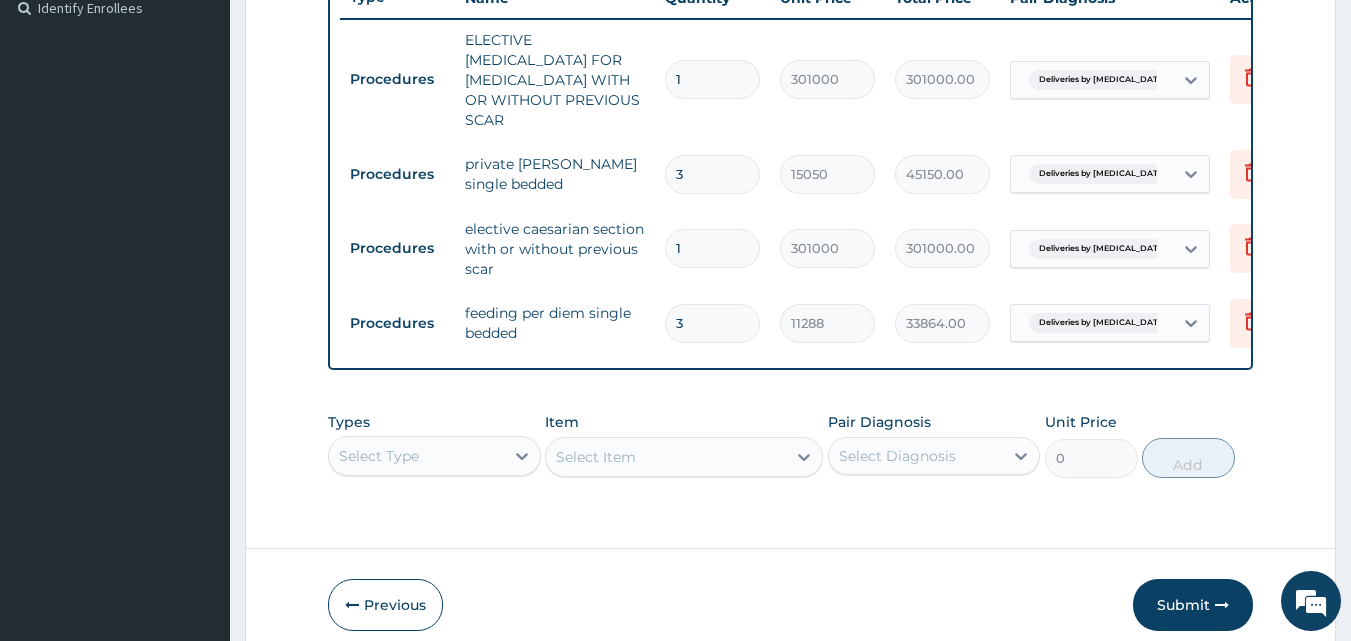 scroll, scrollTop: 664, scrollLeft: 0, axis: vertical 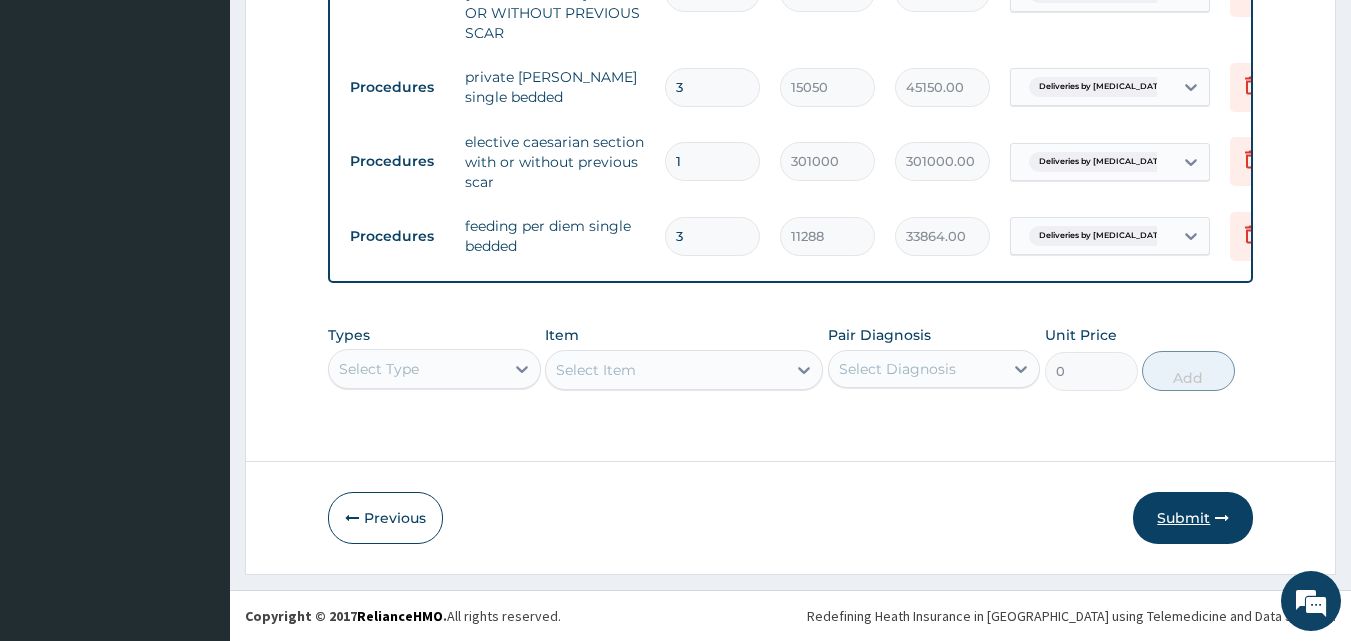 click on "Submit" at bounding box center [1193, 518] 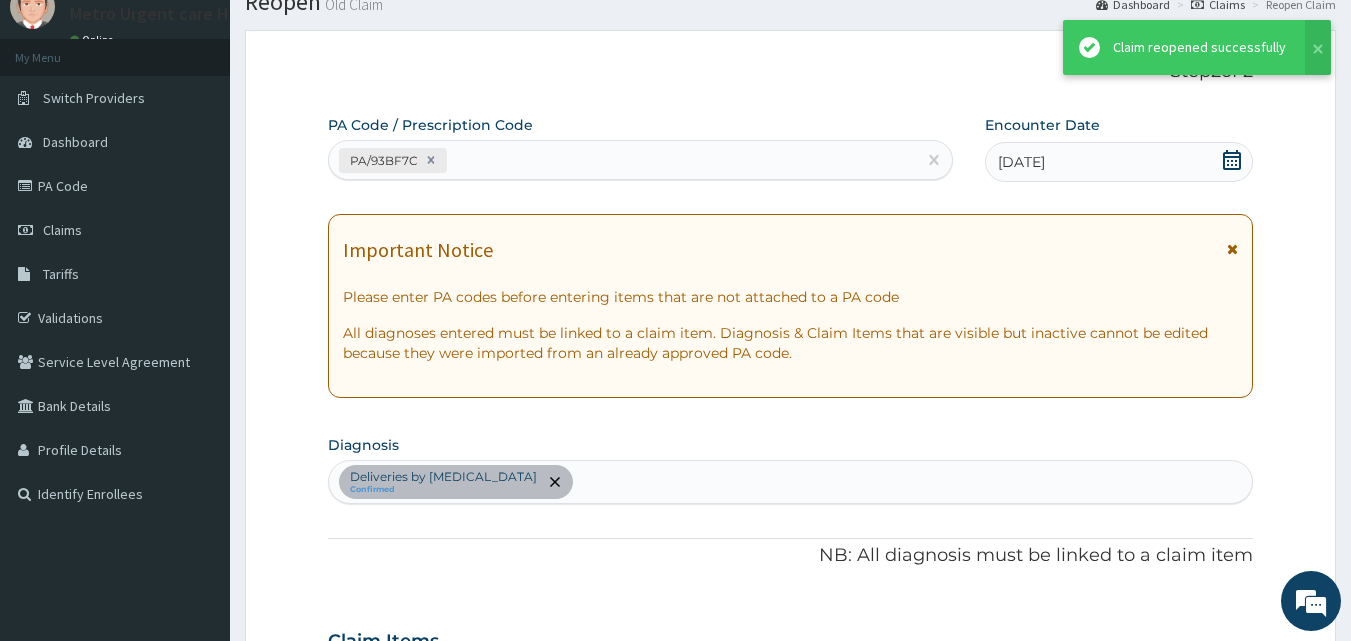 scroll, scrollTop: 664, scrollLeft: 0, axis: vertical 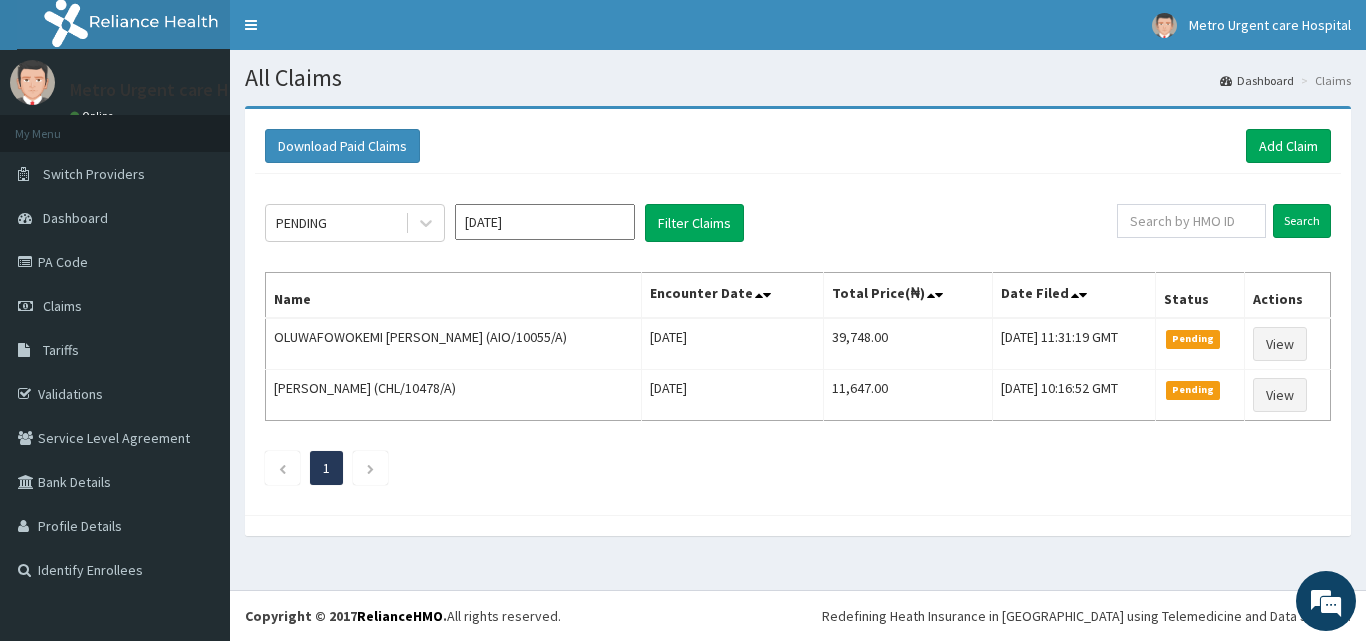 click on "Download Paid Claims Add Claim × Note you can only download claims within a maximum of 1 year and the dates will auto-adjust when you select range that is greater than 1 year From [DATE] To [DATE] Close Download PENDING [DATE] Filter Claims Search Name Encounter Date Total Price(₦) Date Filed Status Actions OLUWAFOWOKEMI [PERSON_NAME] (AIO/10055/A) [DATE] 39,748.00 [DATE] 11:31:19 GMT Pending View [PERSON_NAME] (CHL/10478/A) [DATE] 11,647.00 [DATE] 10:16:52 GMT Pending View 1" at bounding box center (798, 312) 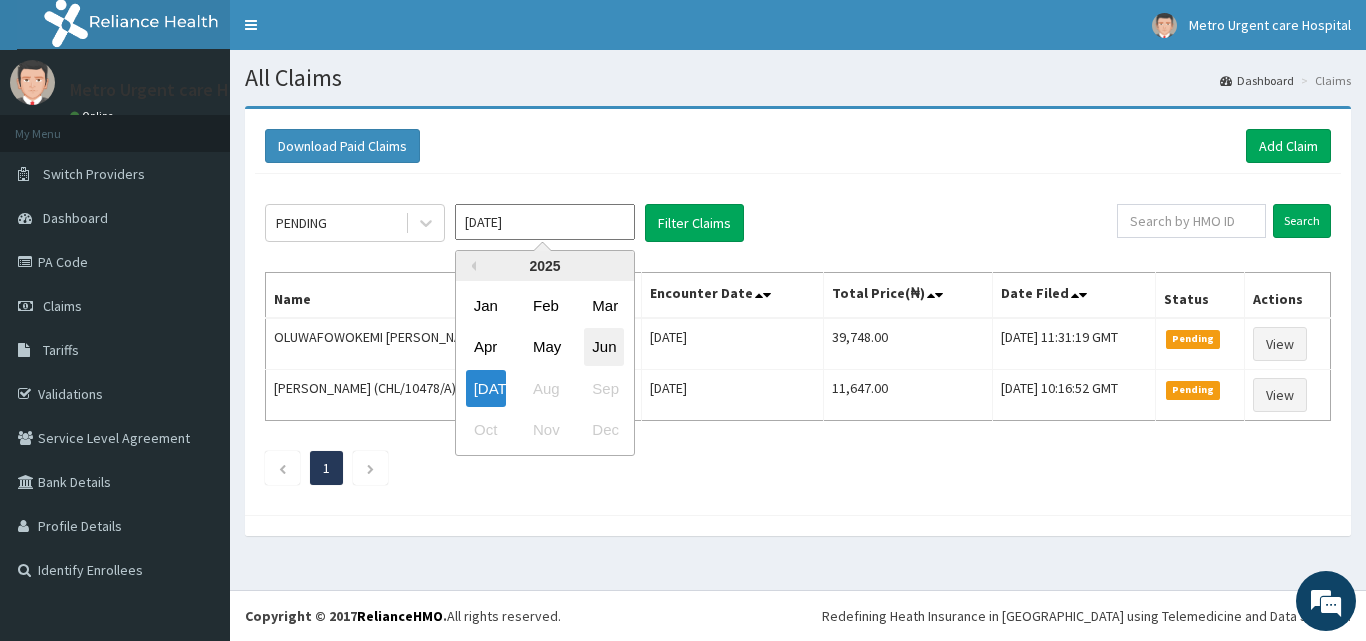 click on "Jun" at bounding box center (604, 347) 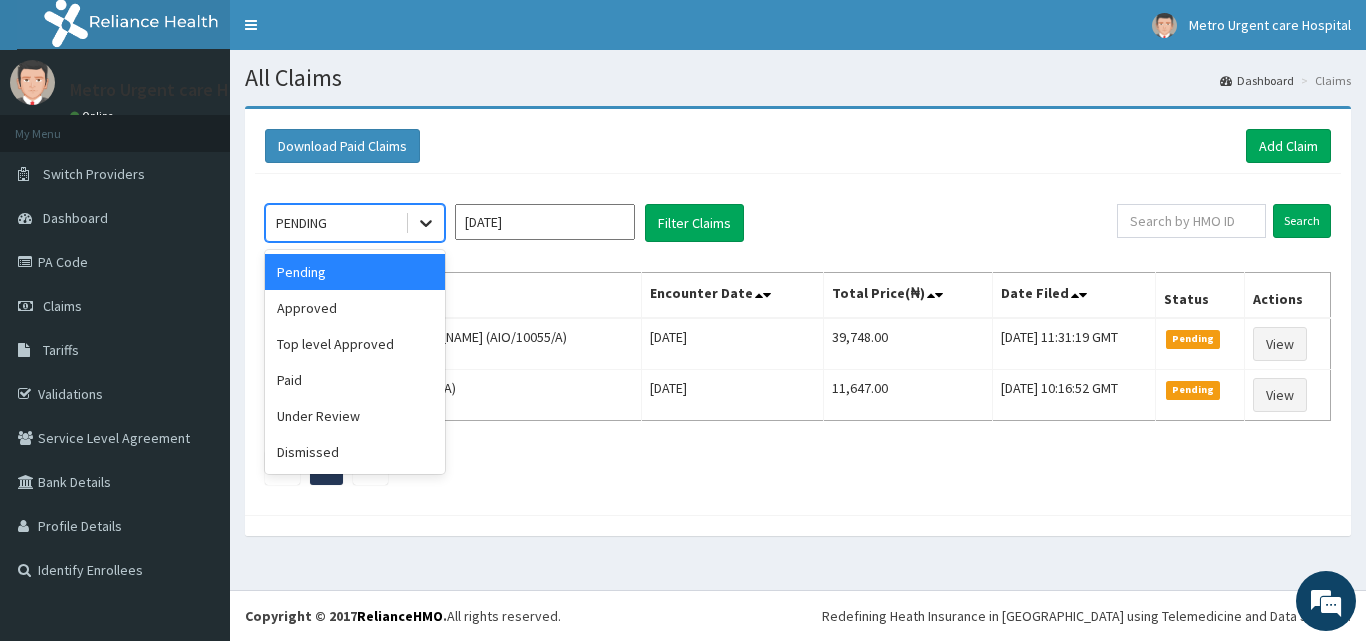 click 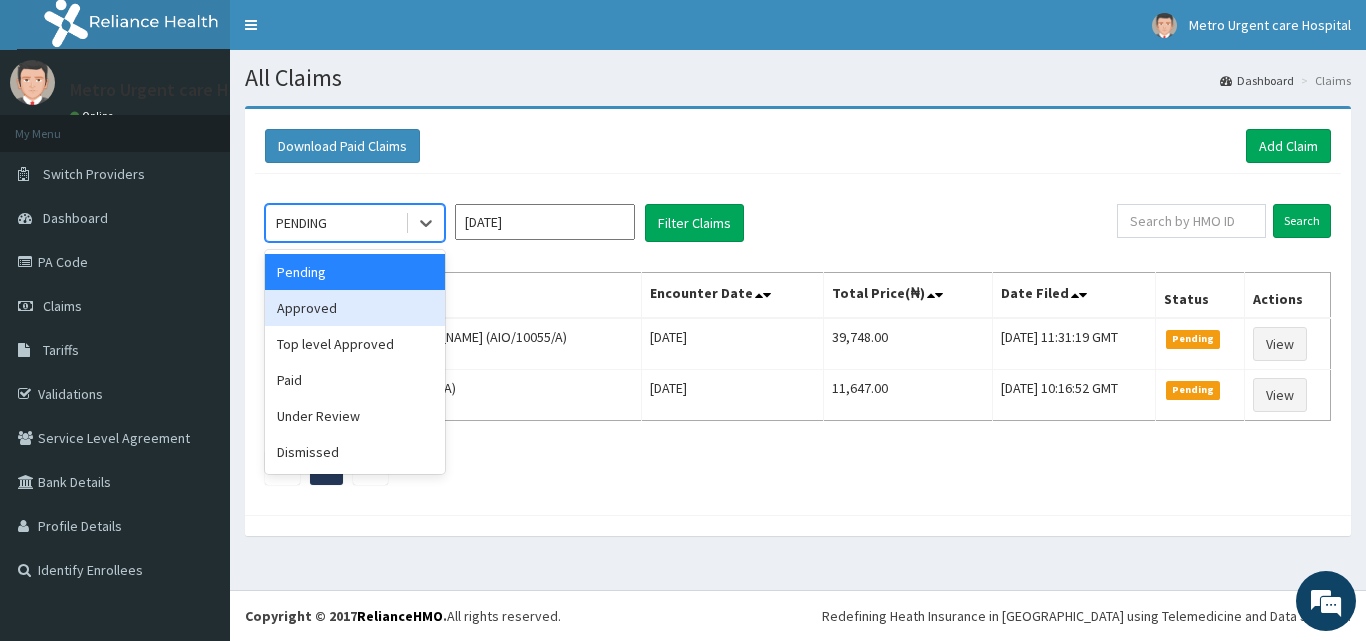 click on "Approved" at bounding box center [355, 308] 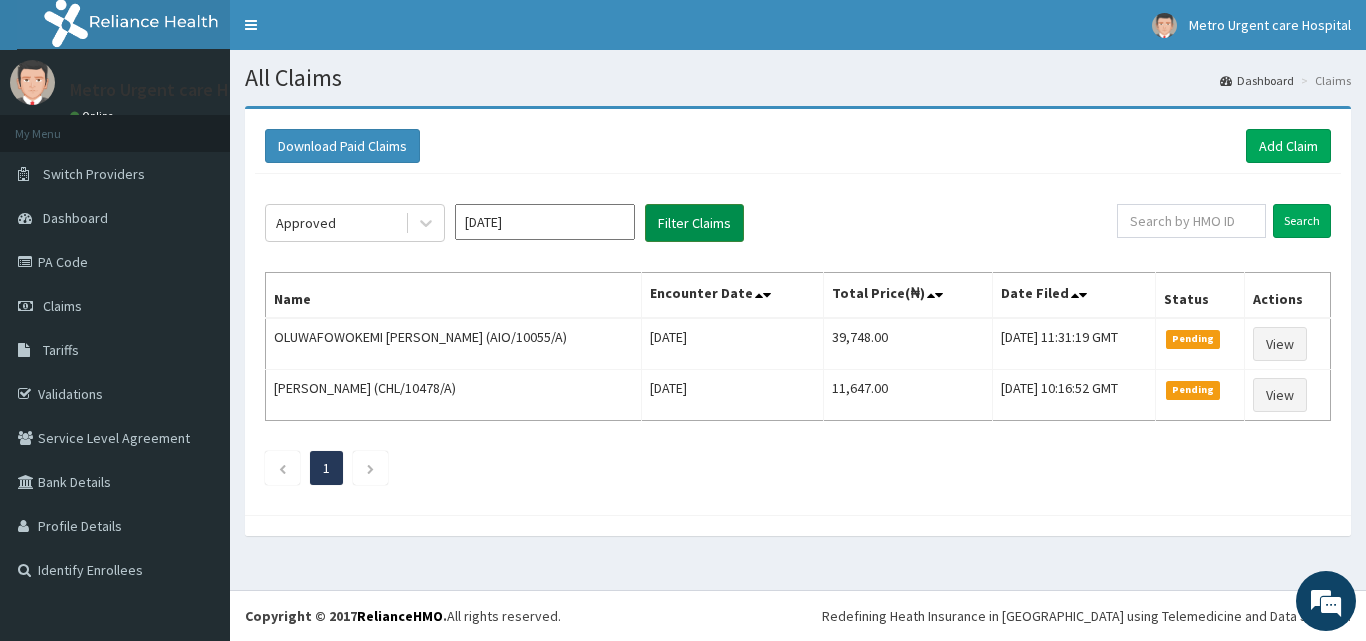 click on "Filter Claims" at bounding box center (694, 223) 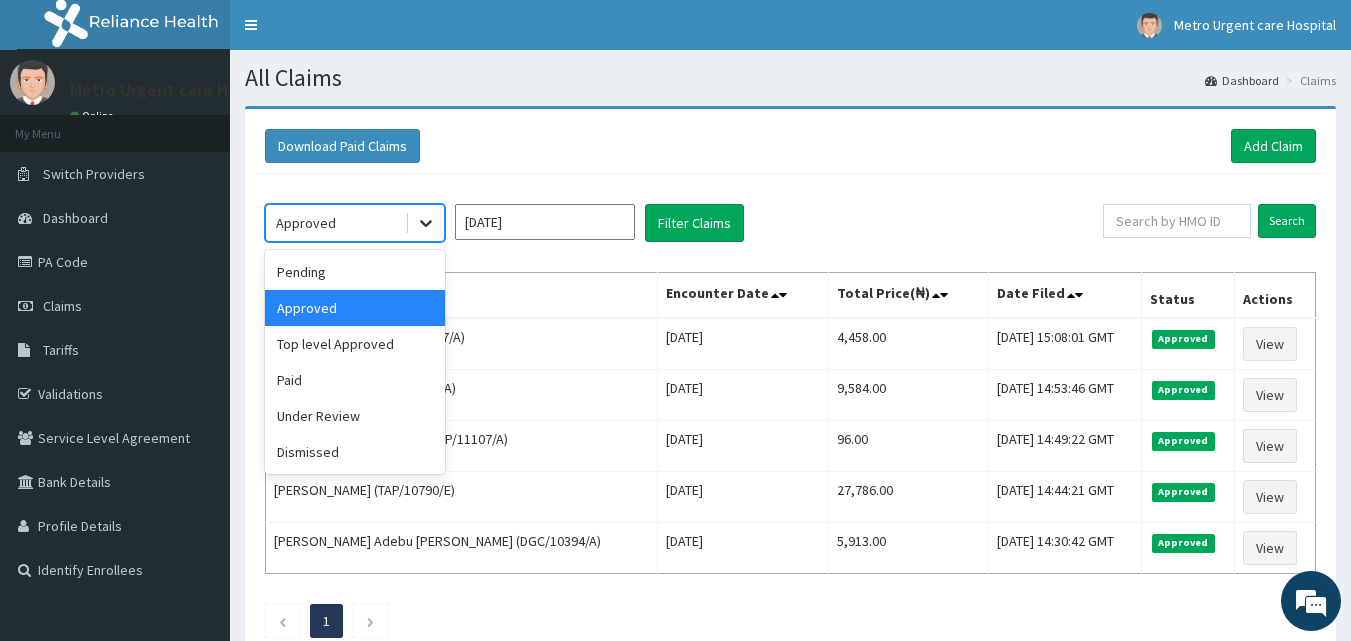 click at bounding box center [426, 223] 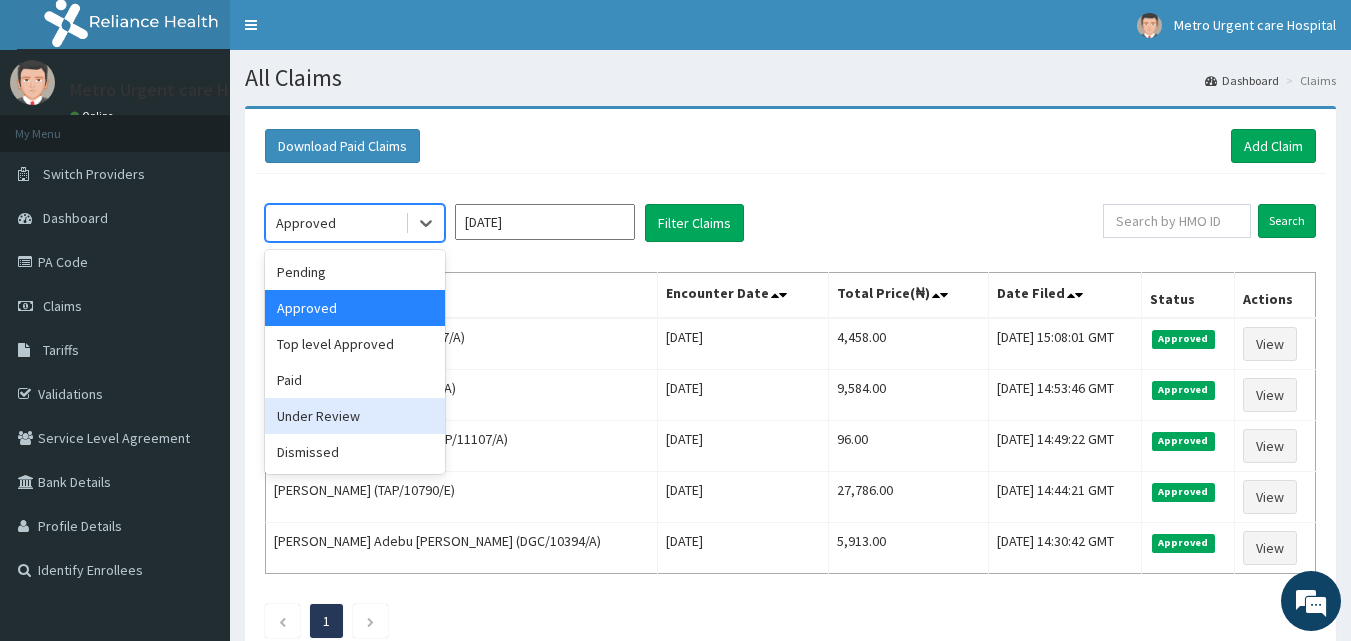 click on "Under Review" at bounding box center (355, 416) 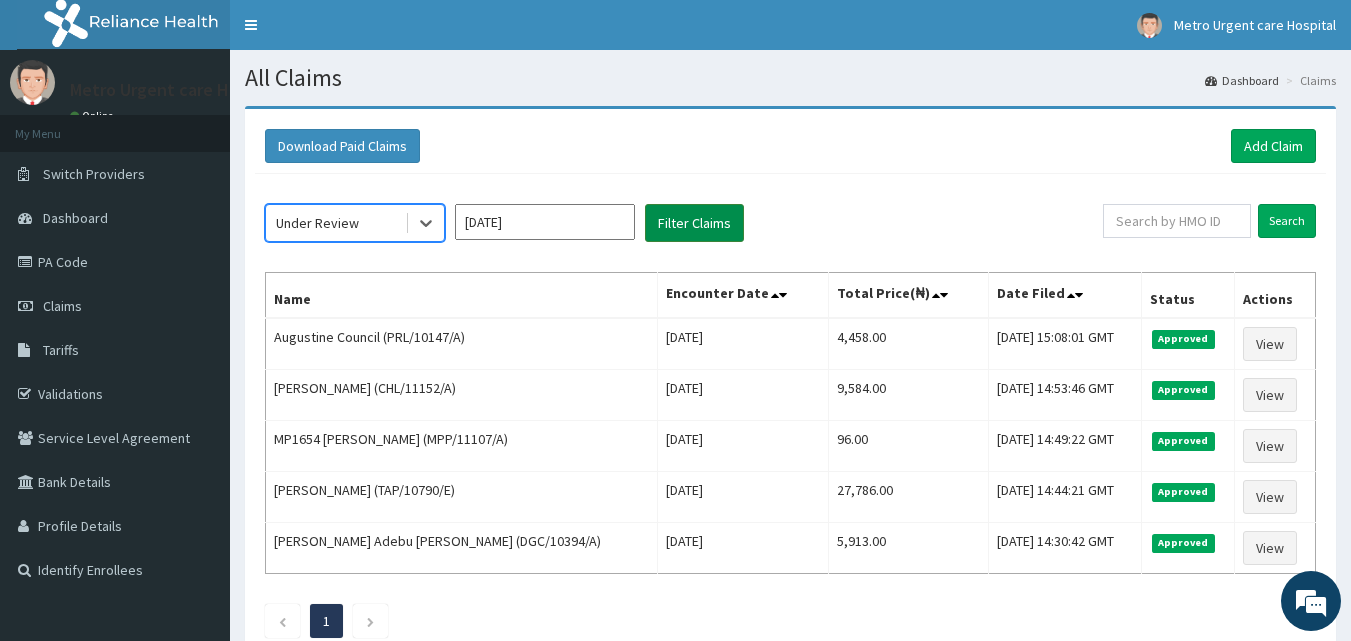 click on "Filter Claims" at bounding box center [694, 223] 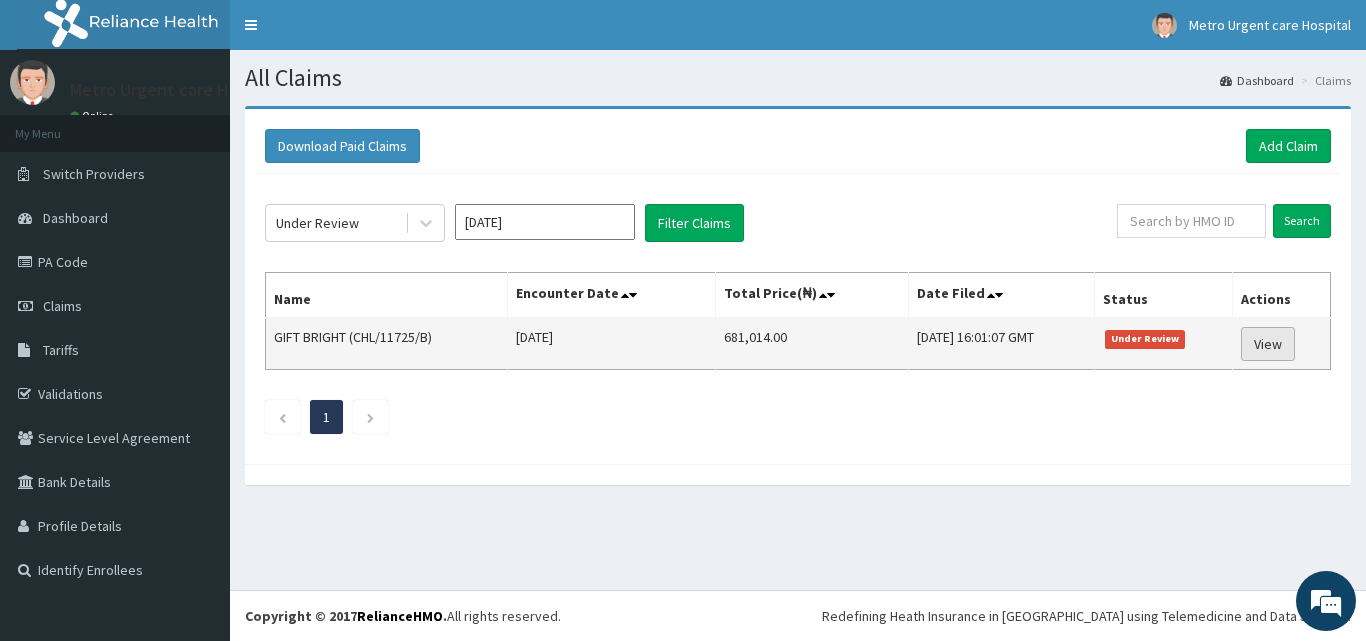 click on "View" at bounding box center (1268, 344) 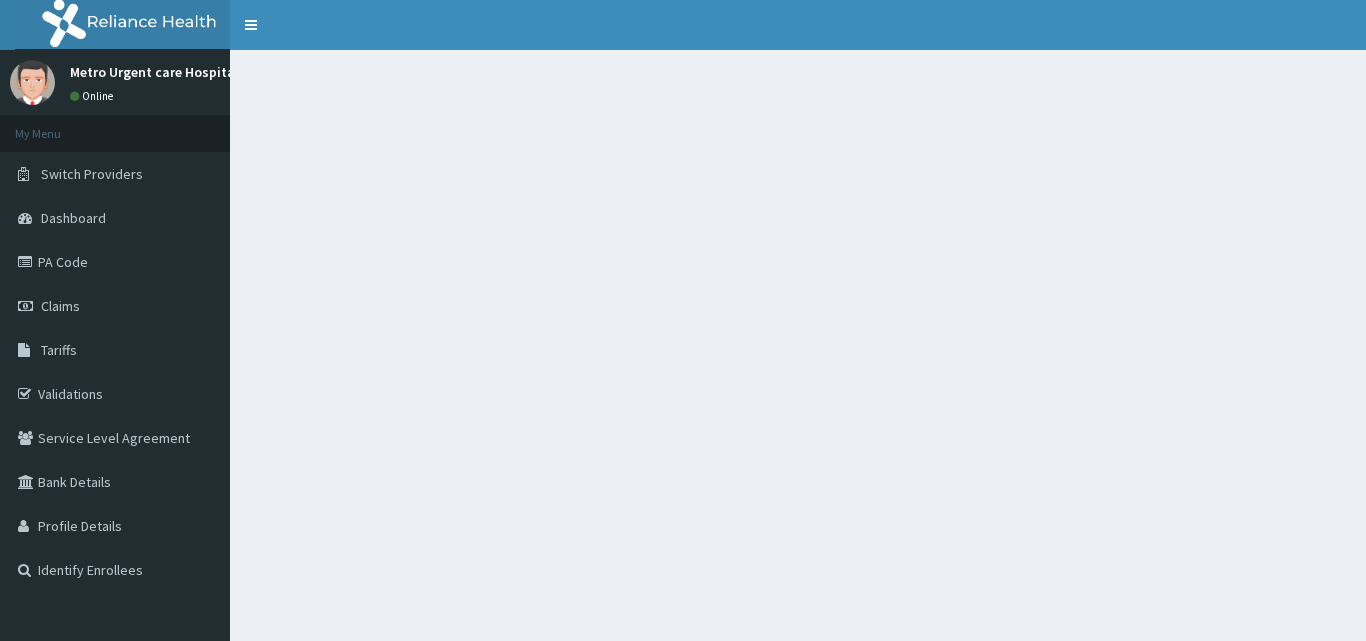 scroll, scrollTop: 0, scrollLeft: 0, axis: both 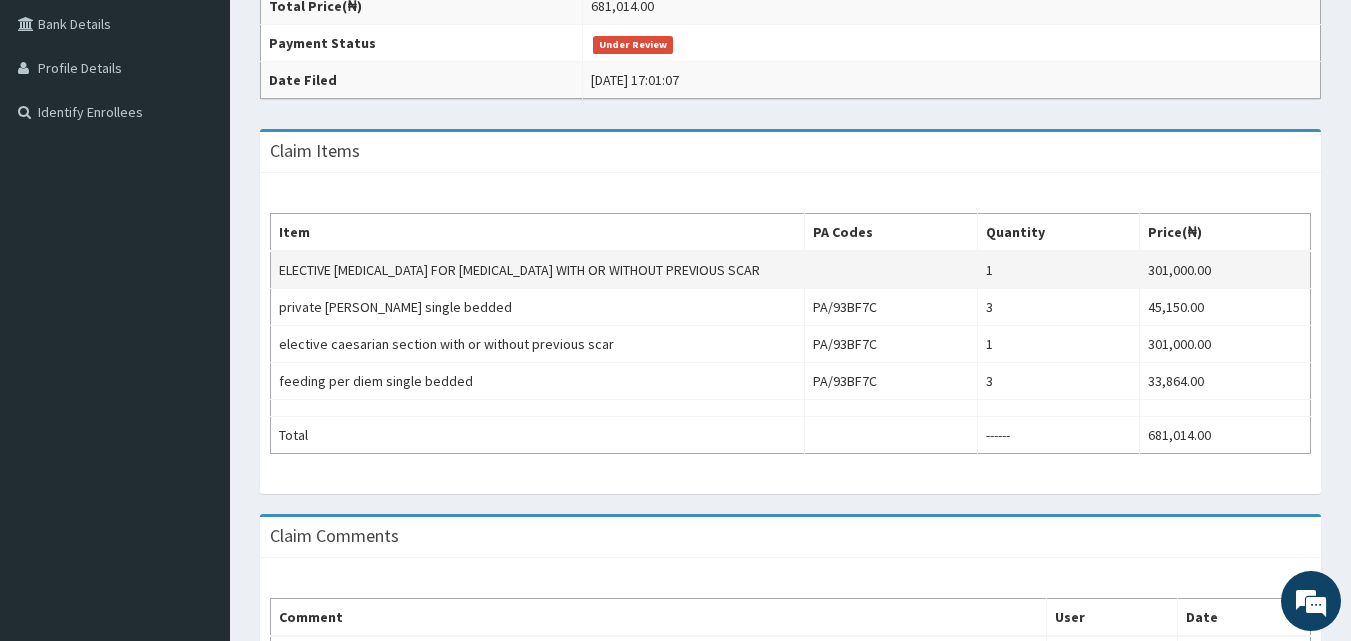 click on "301,000.00" at bounding box center (1225, 270) 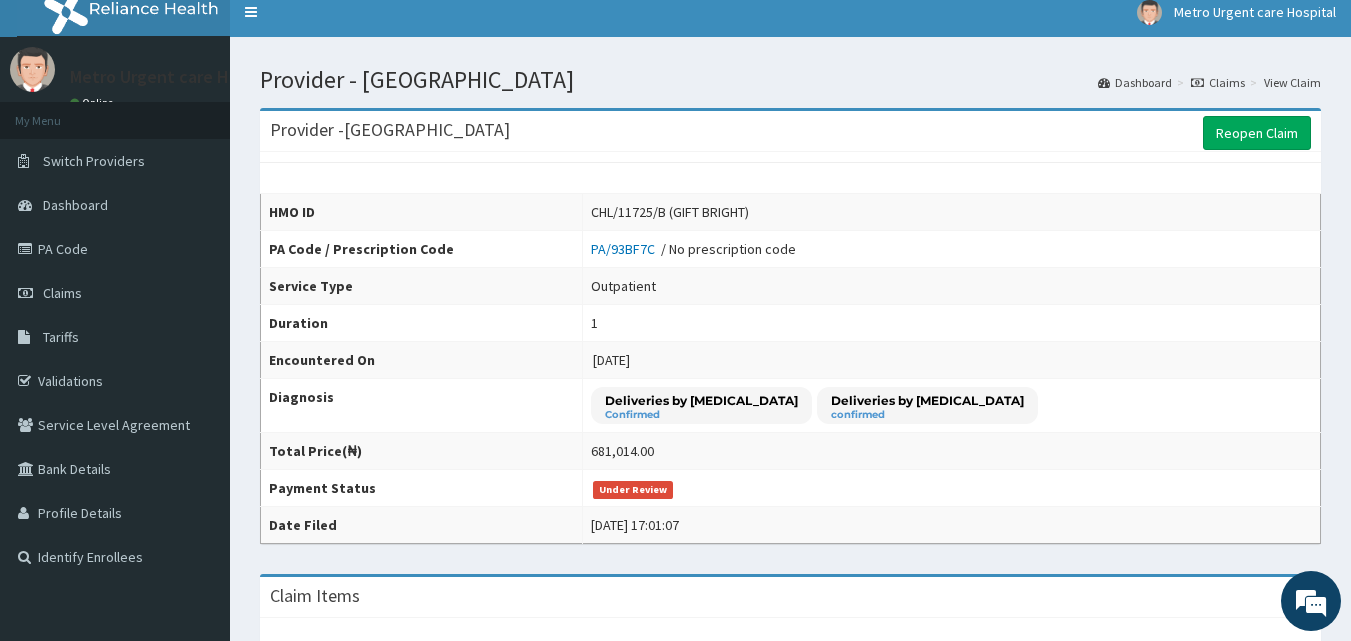 scroll, scrollTop: 11, scrollLeft: 0, axis: vertical 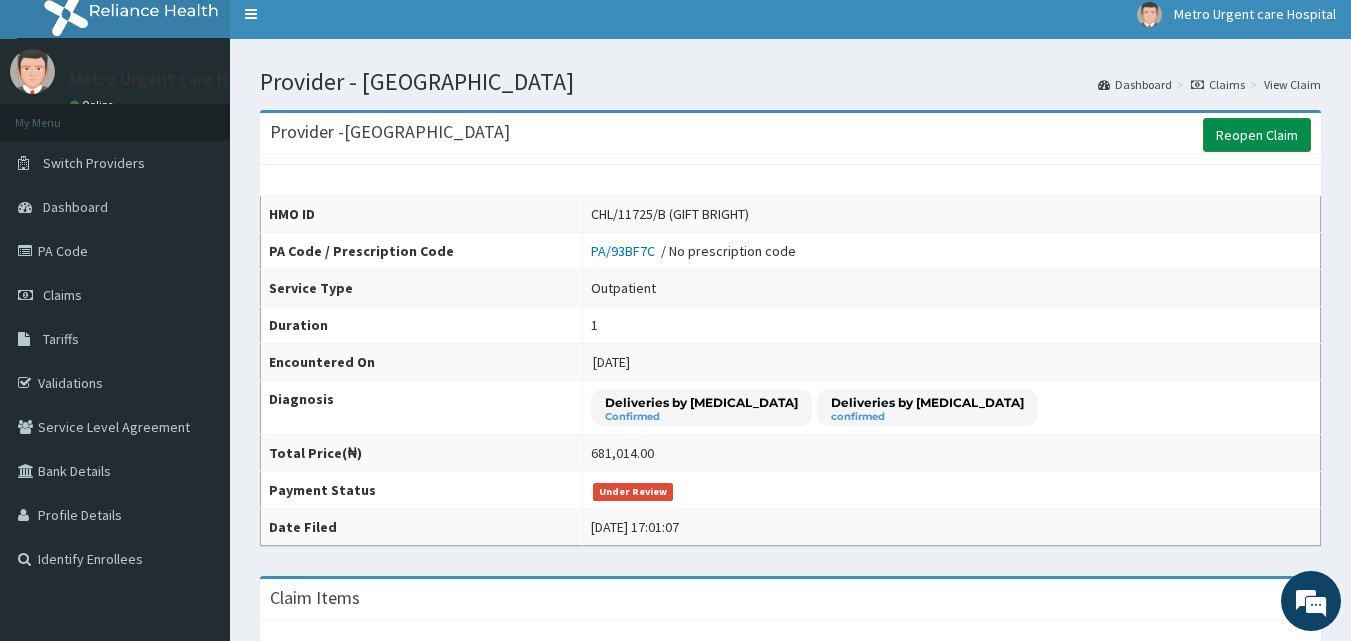click on "Reopen Claim" at bounding box center (1257, 135) 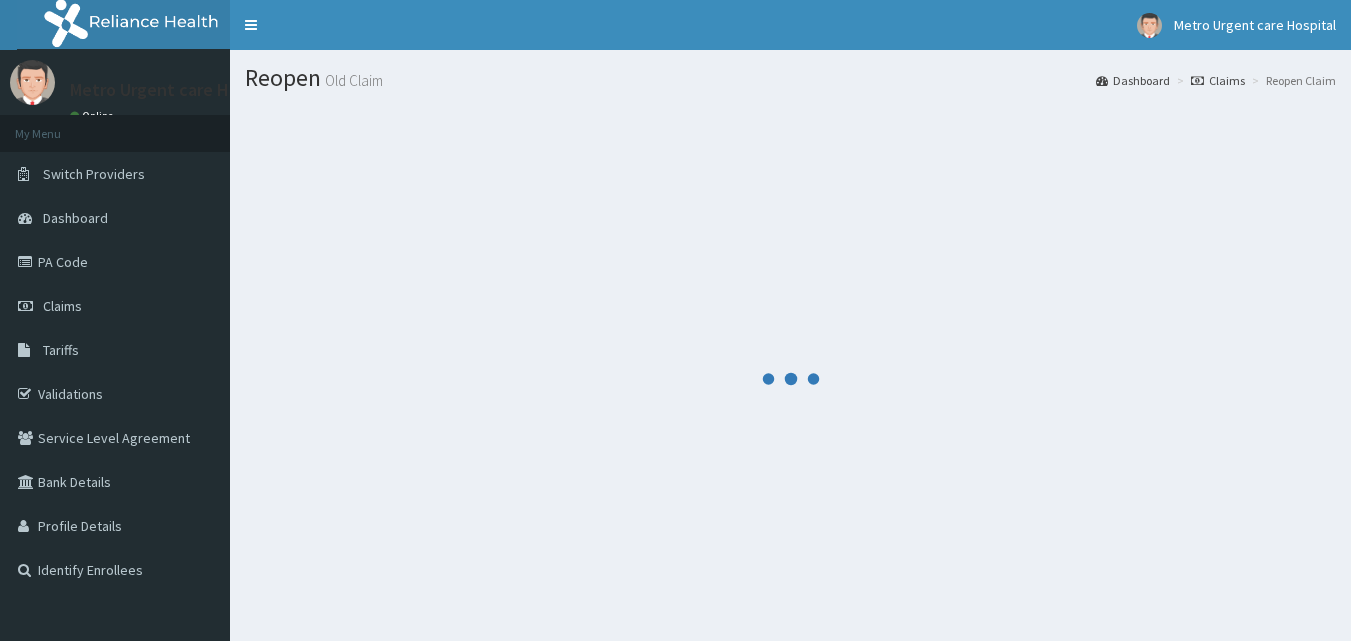 scroll, scrollTop: 0, scrollLeft: 0, axis: both 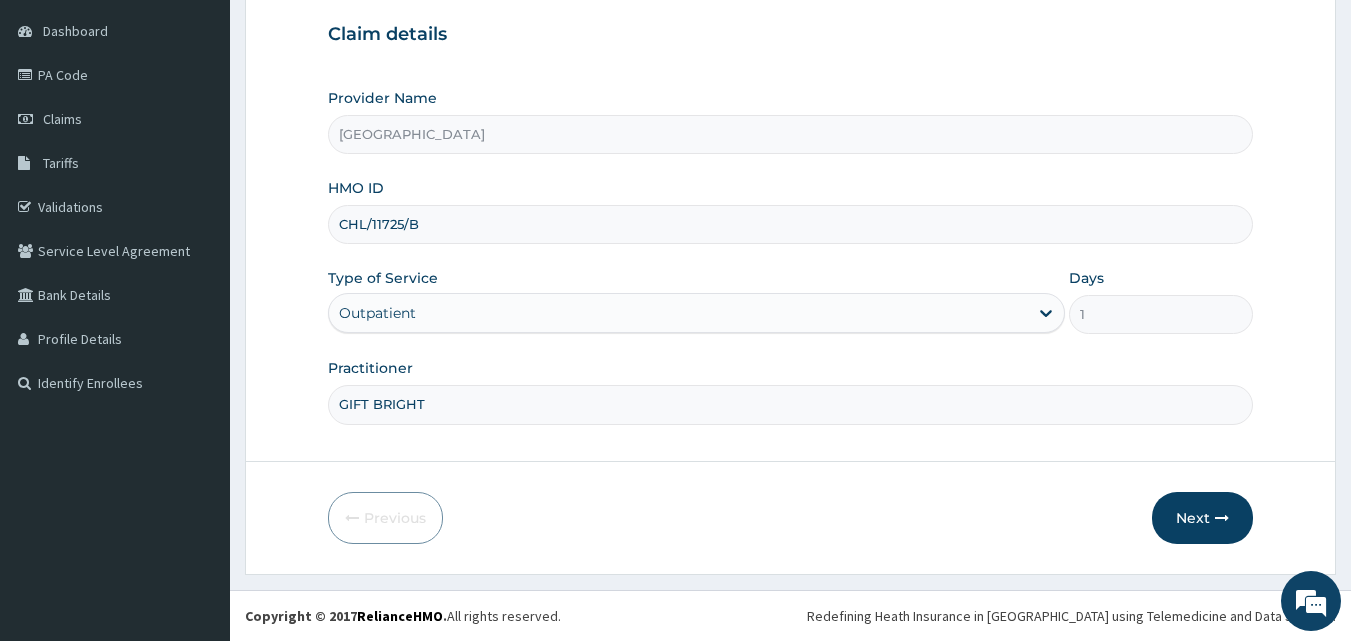 drag, startPoint x: 1358, startPoint y: 132, endPoint x: 1330, endPoint y: 302, distance: 172.29045 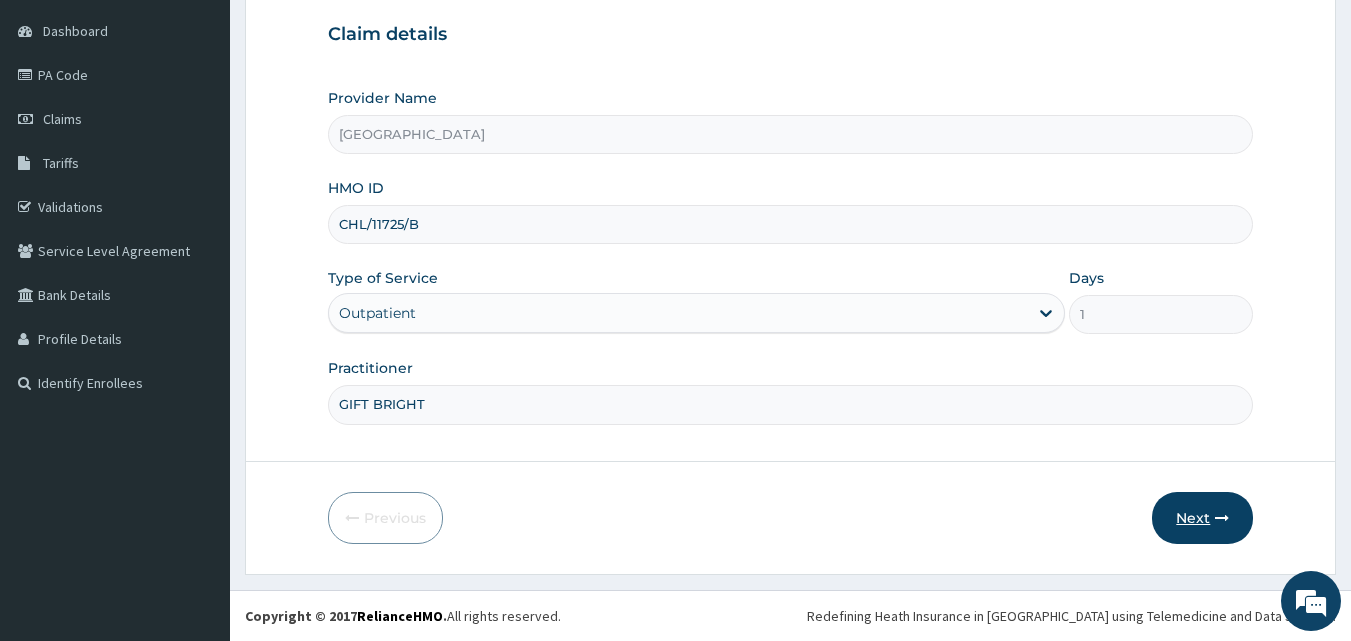 click on "Next" at bounding box center (1202, 518) 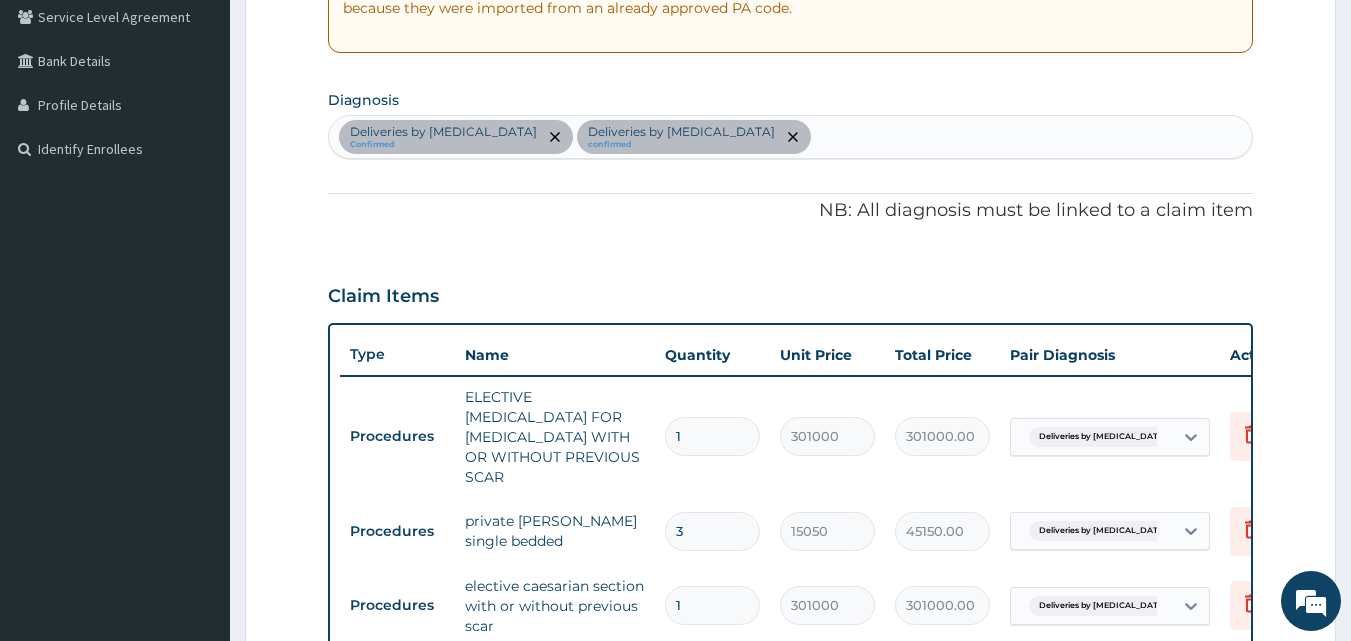 scroll, scrollTop: 0, scrollLeft: 0, axis: both 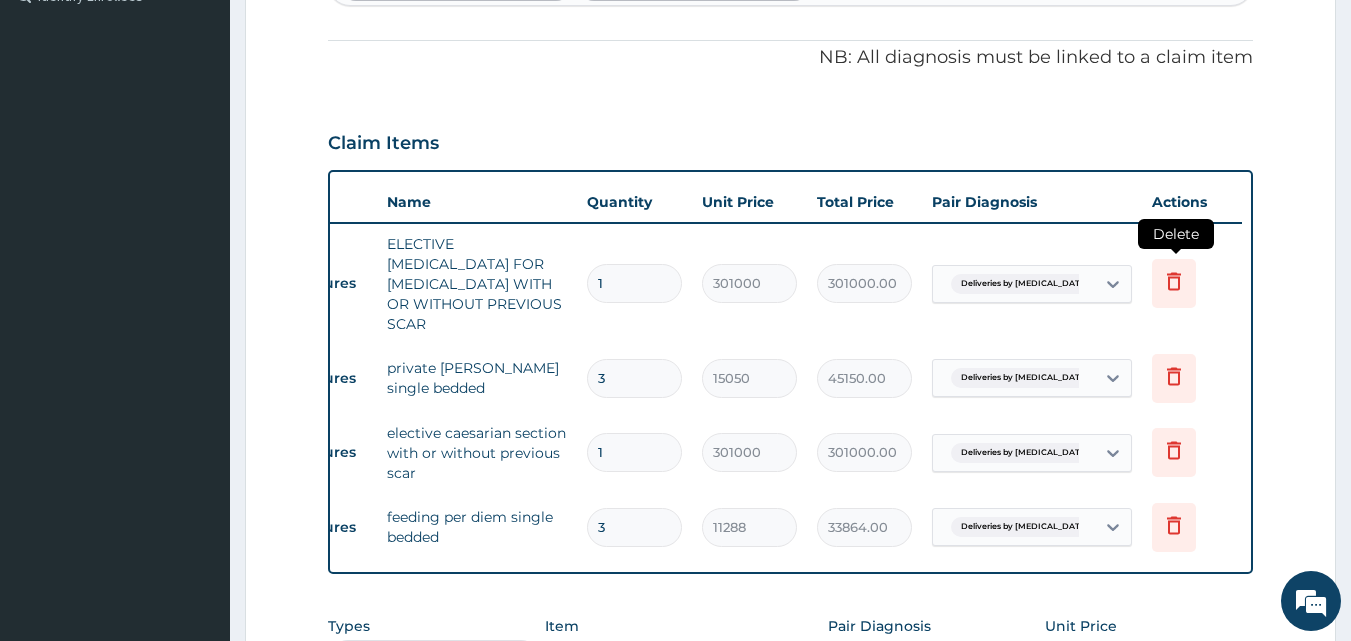 click 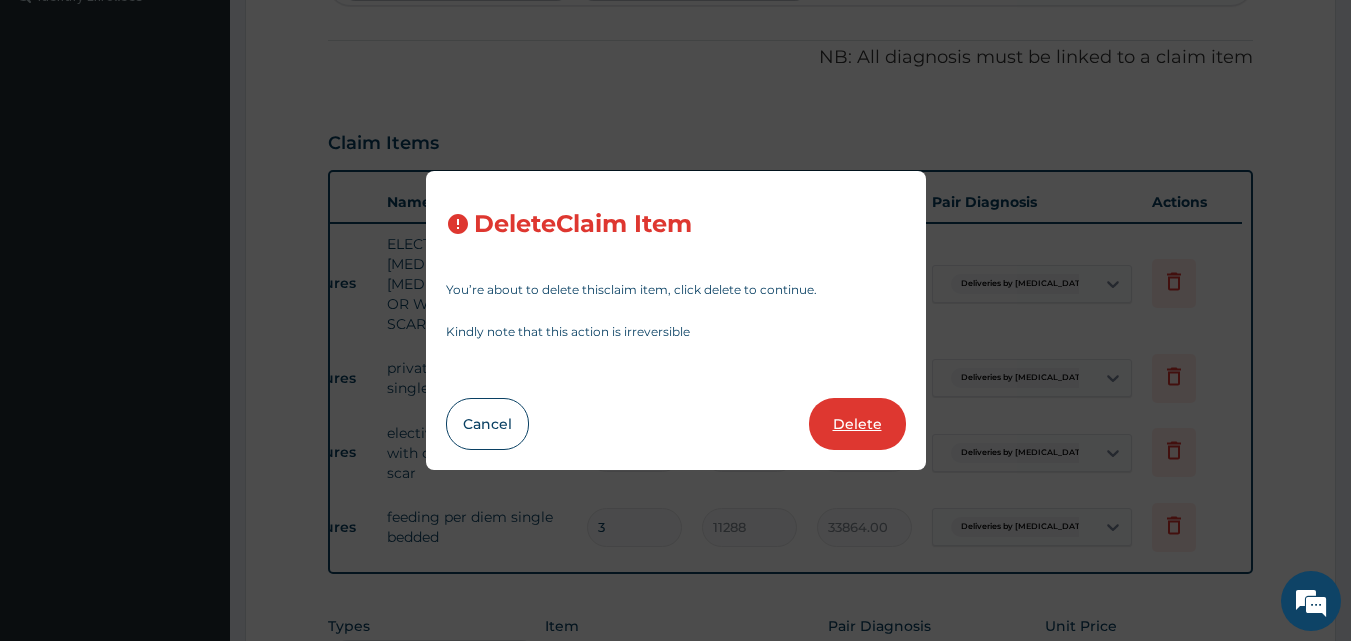click on "Delete" at bounding box center [857, 424] 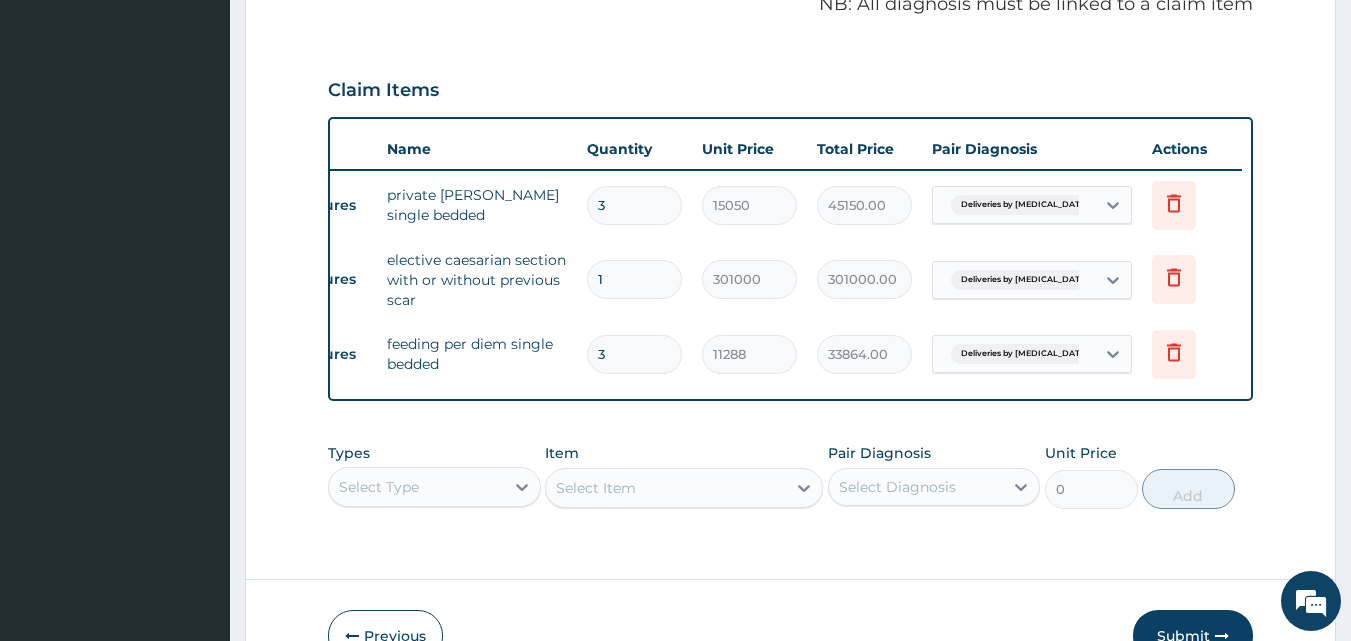 scroll, scrollTop: 760, scrollLeft: 0, axis: vertical 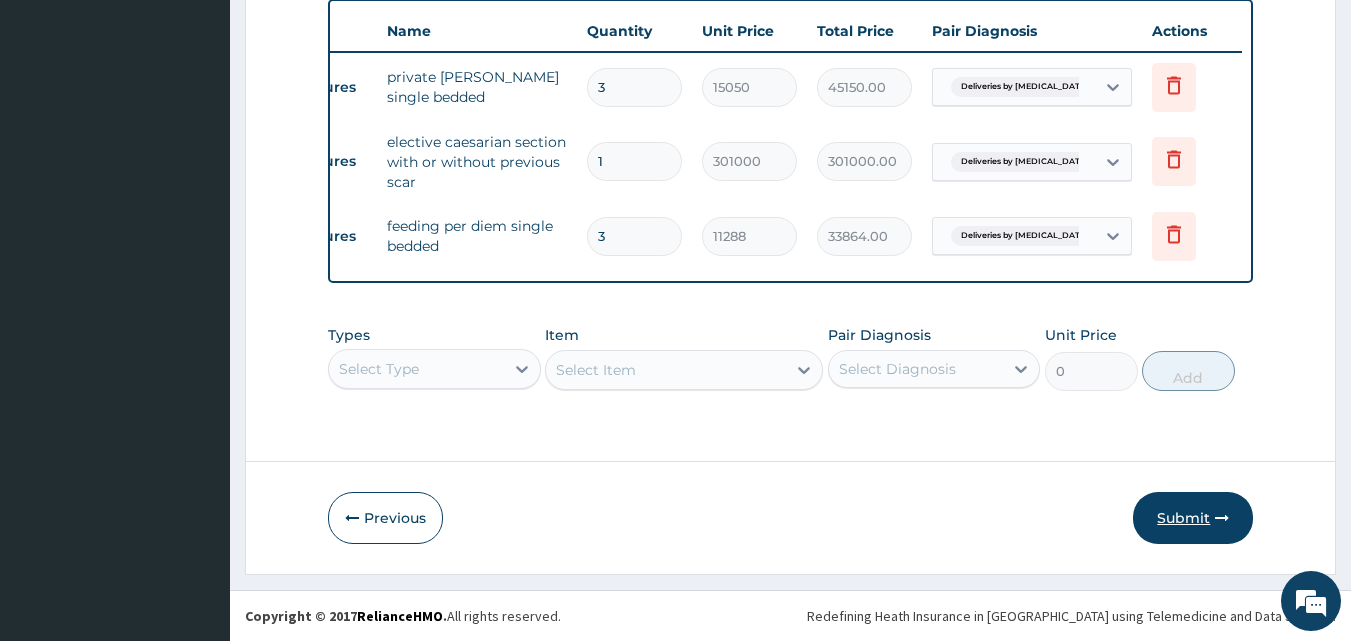 click on "Submit" at bounding box center (1193, 518) 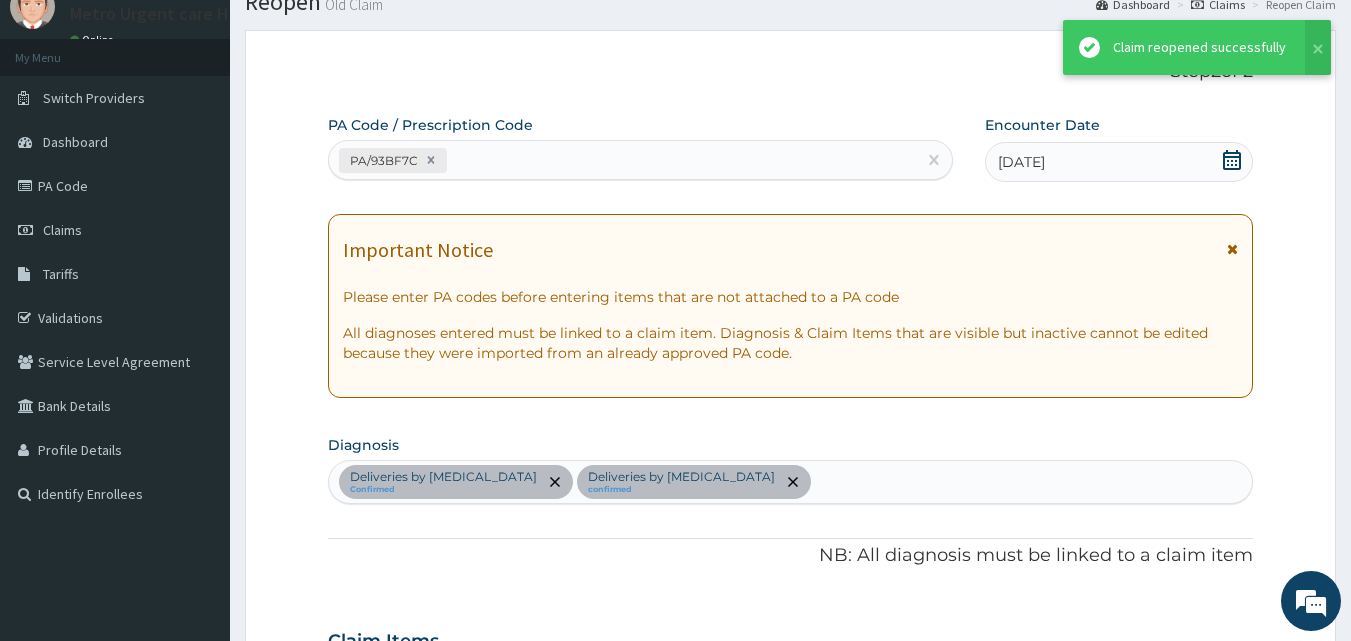 scroll, scrollTop: 760, scrollLeft: 0, axis: vertical 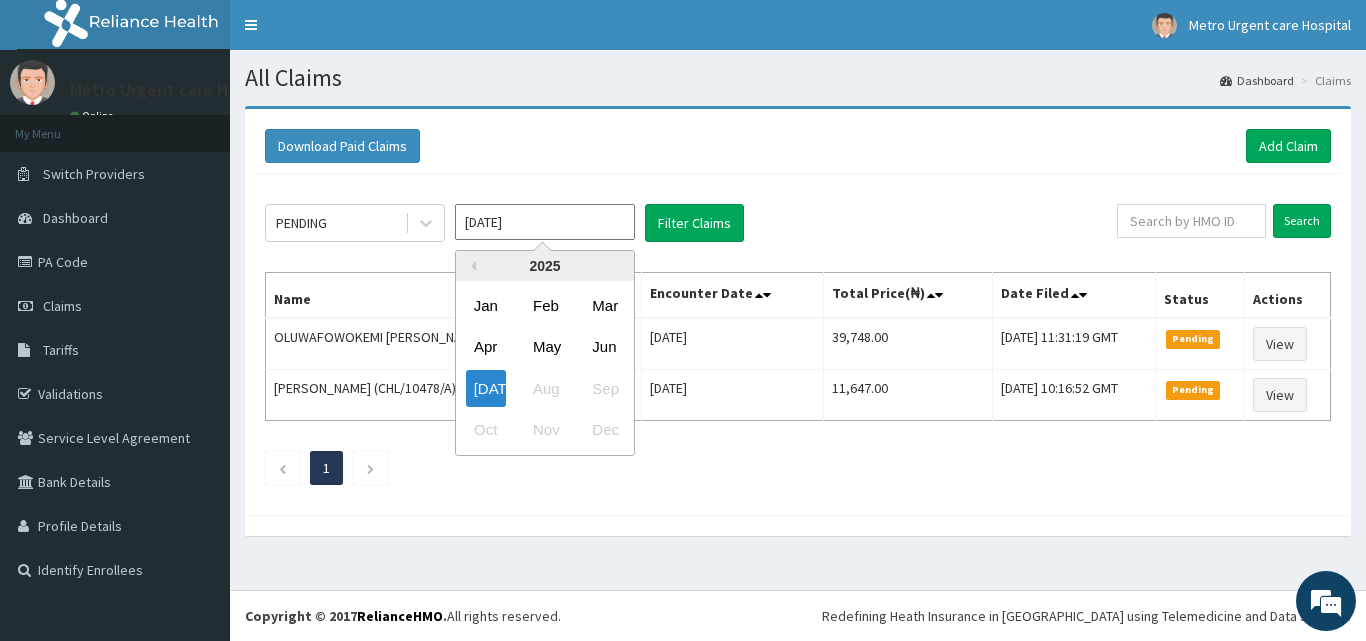 click on "[DATE]" at bounding box center [545, 222] 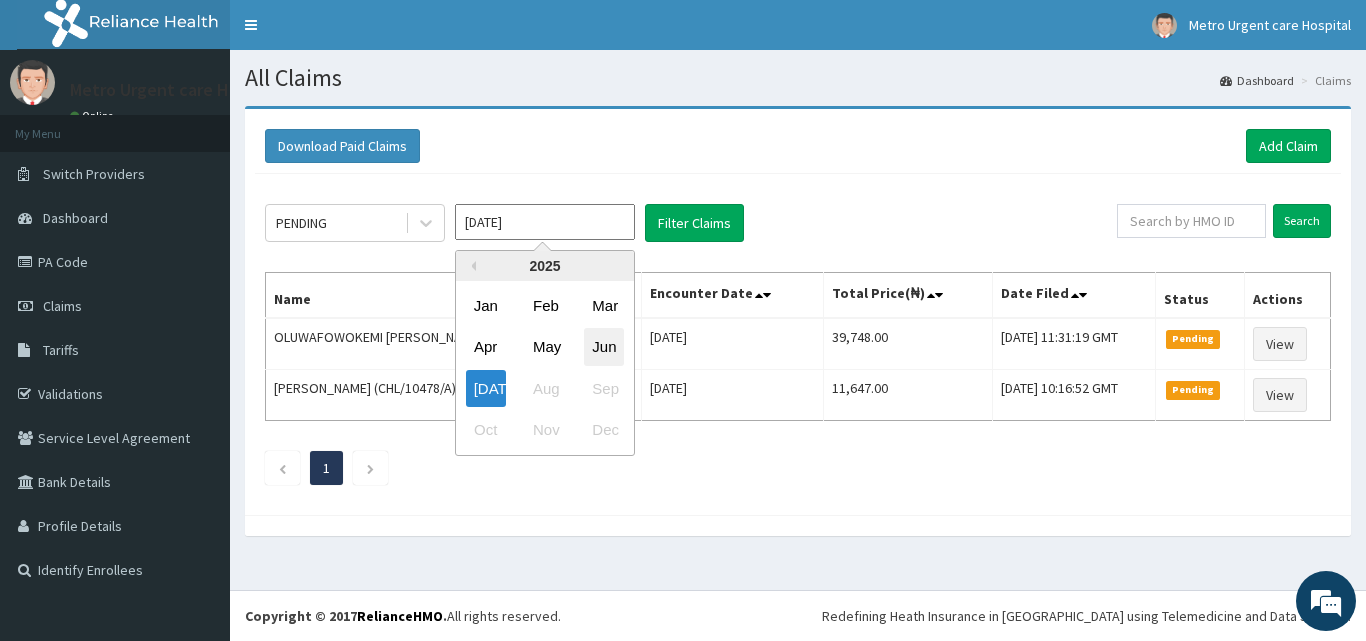 click on "Jun" at bounding box center [604, 347] 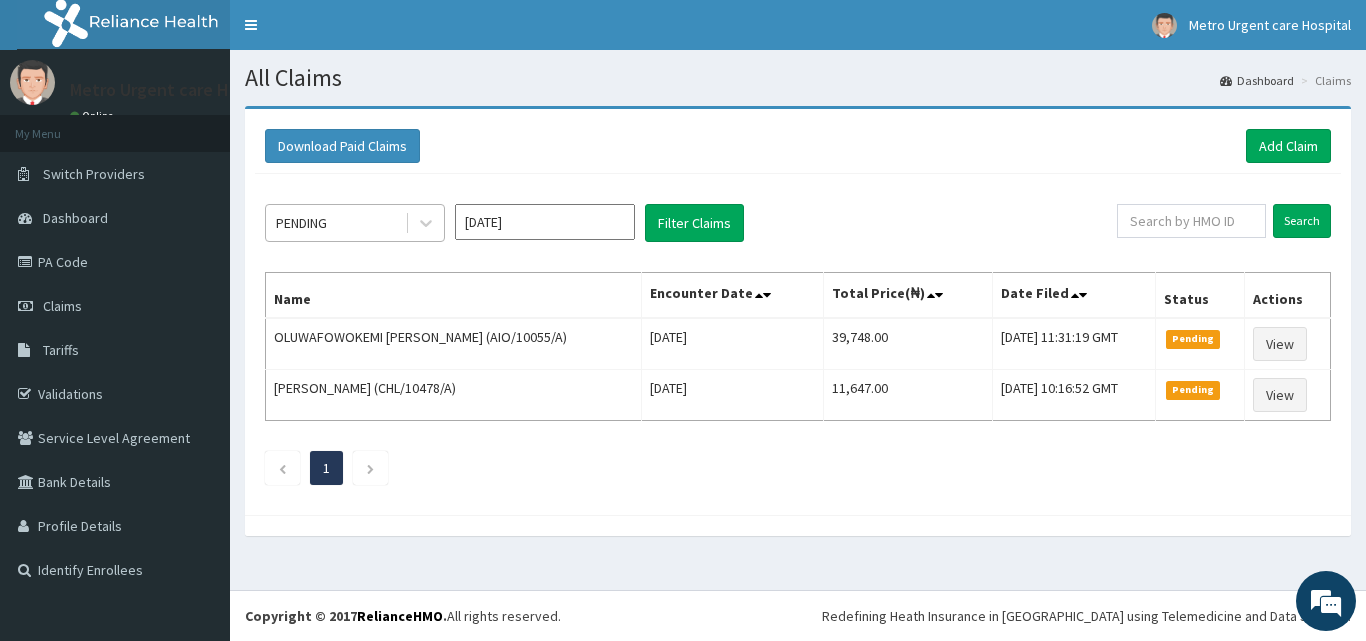 scroll, scrollTop: 0, scrollLeft: 0, axis: both 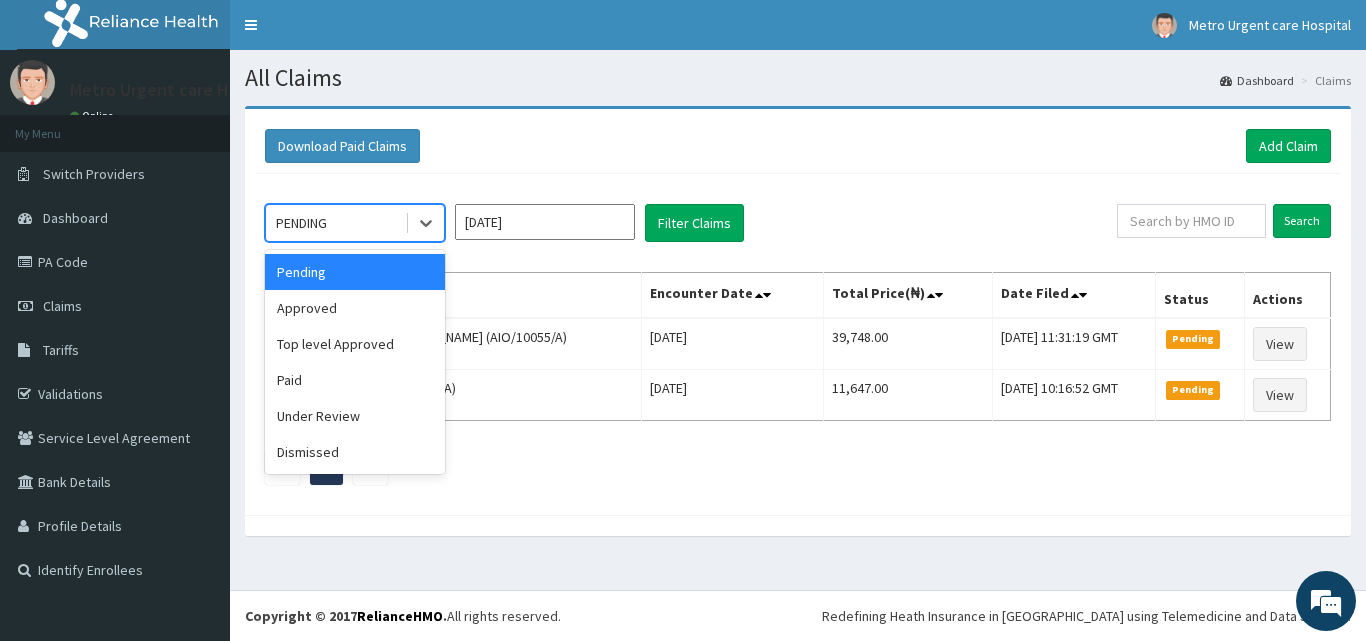 click on "PENDING" at bounding box center (335, 223) 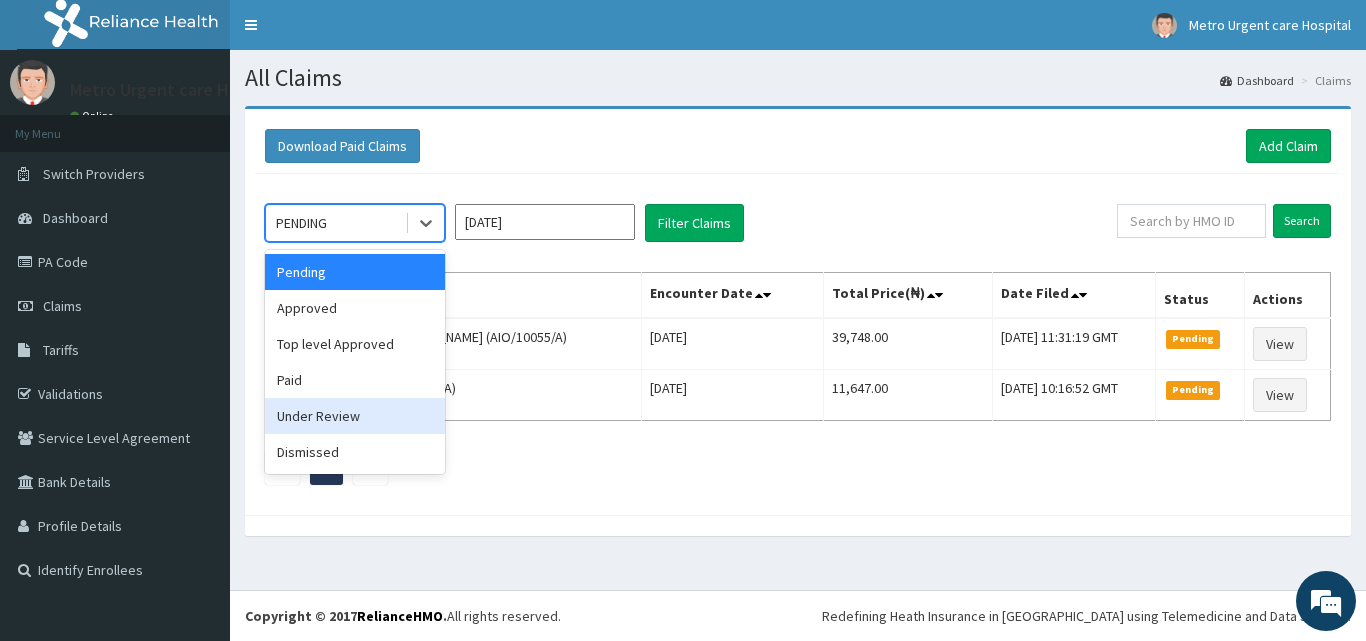 click on "Under Review" at bounding box center (355, 416) 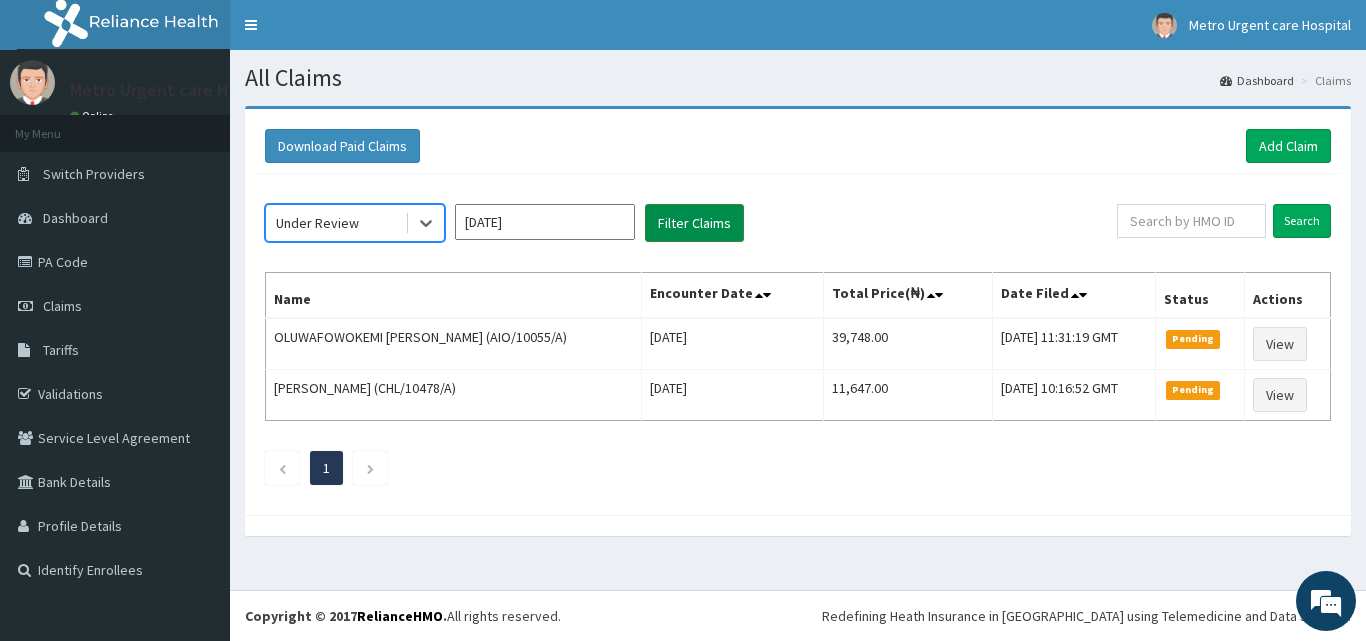 click on "Filter Claims" at bounding box center (694, 223) 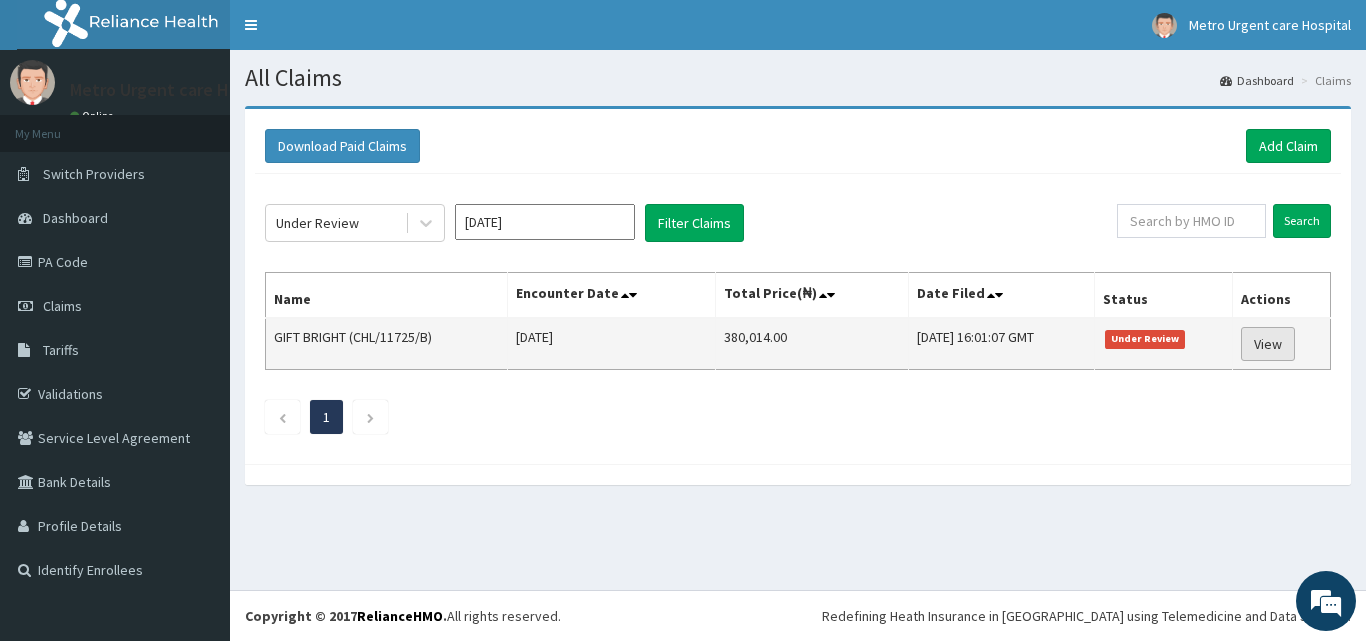 click on "View" at bounding box center [1268, 344] 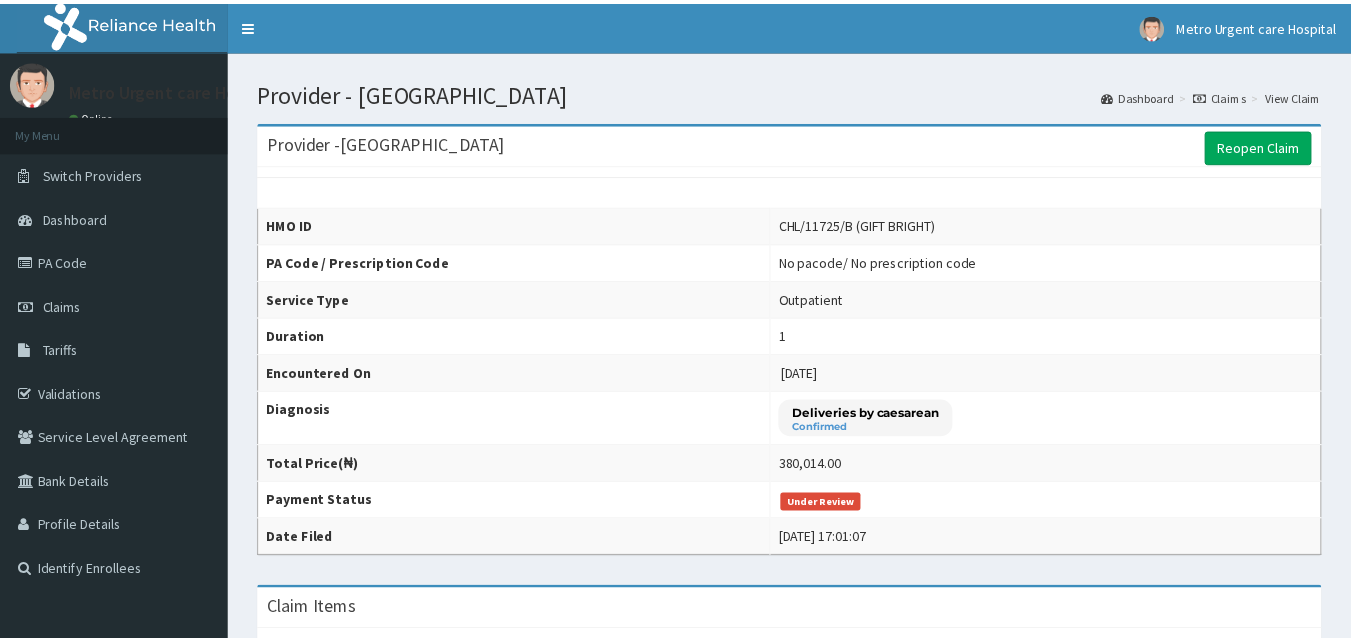 scroll, scrollTop: 0, scrollLeft: 0, axis: both 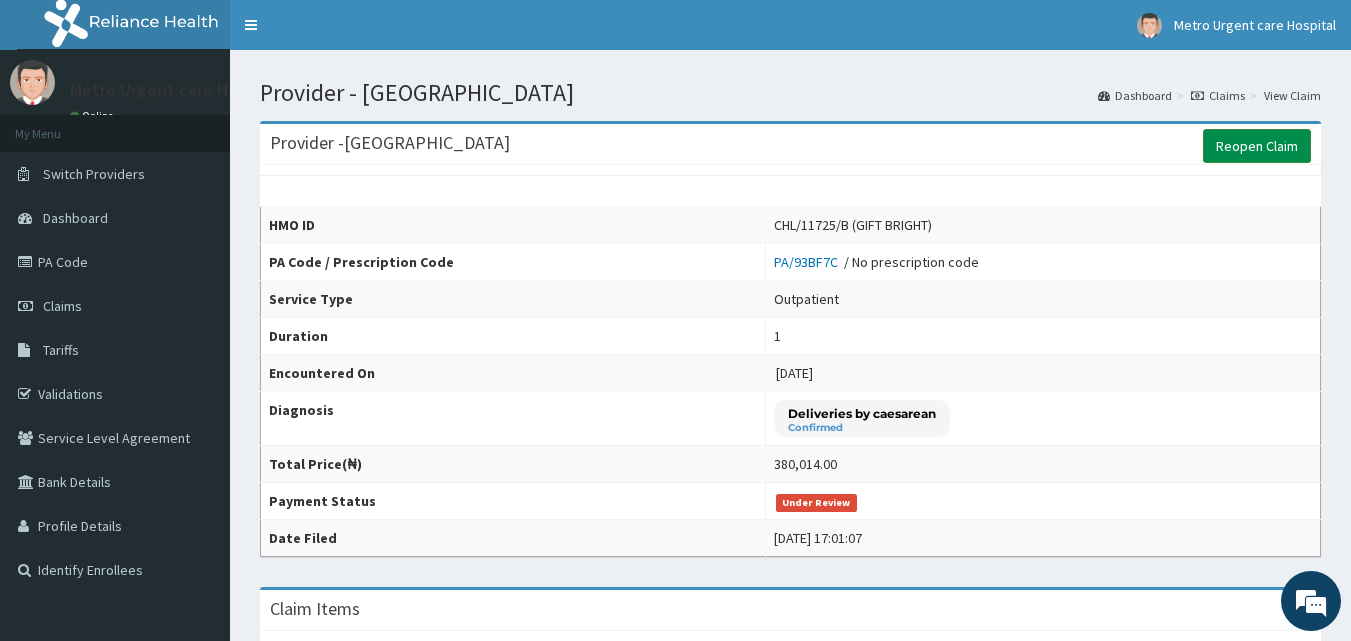 click on "Reopen Claim" at bounding box center [1257, 146] 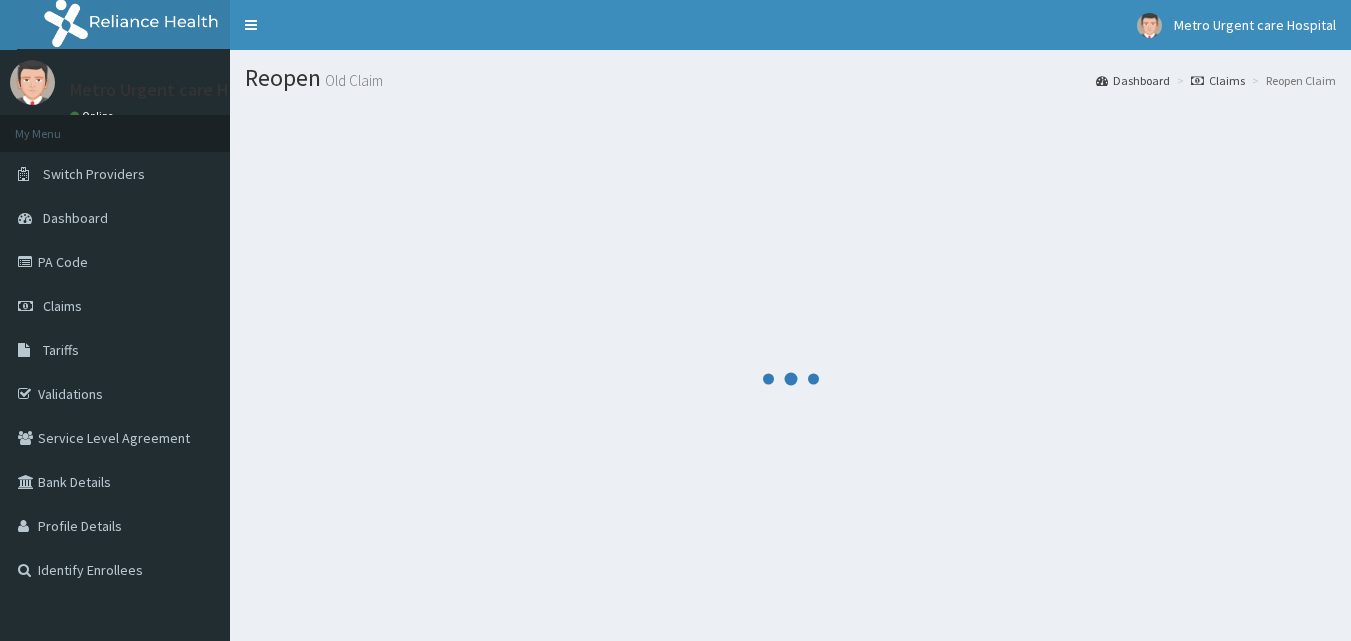 scroll, scrollTop: 0, scrollLeft: 0, axis: both 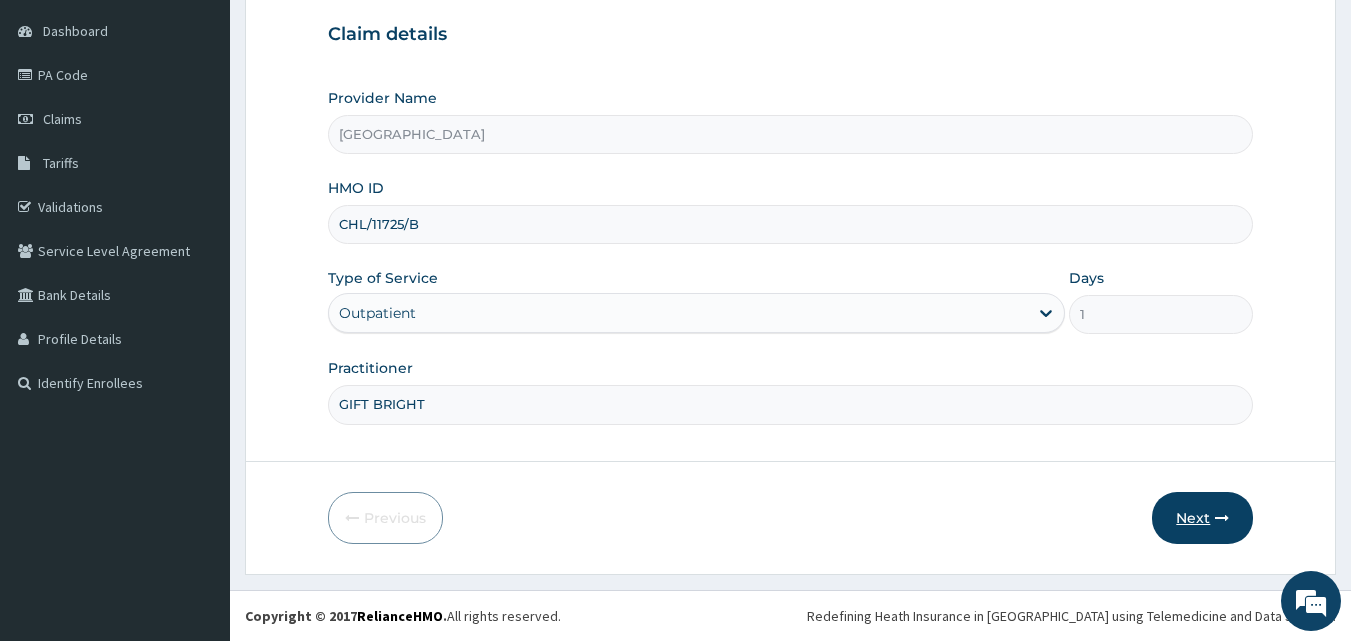 click on "Next" at bounding box center [1202, 518] 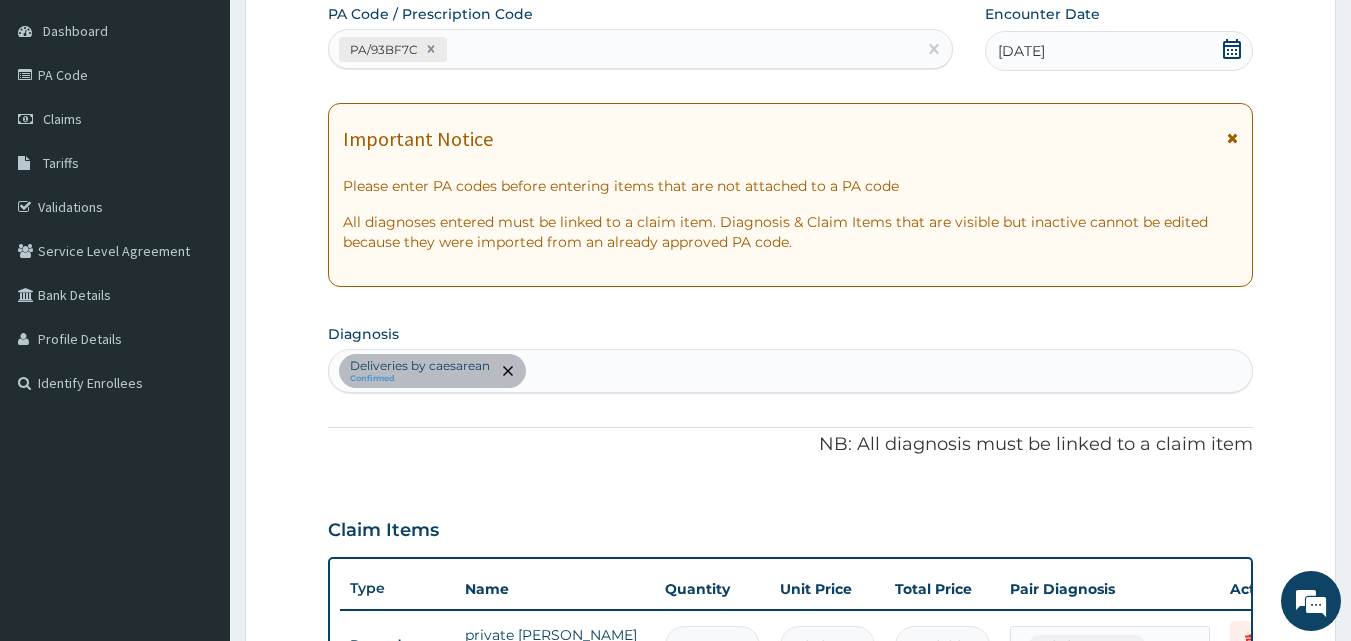 click at bounding box center [1232, 138] 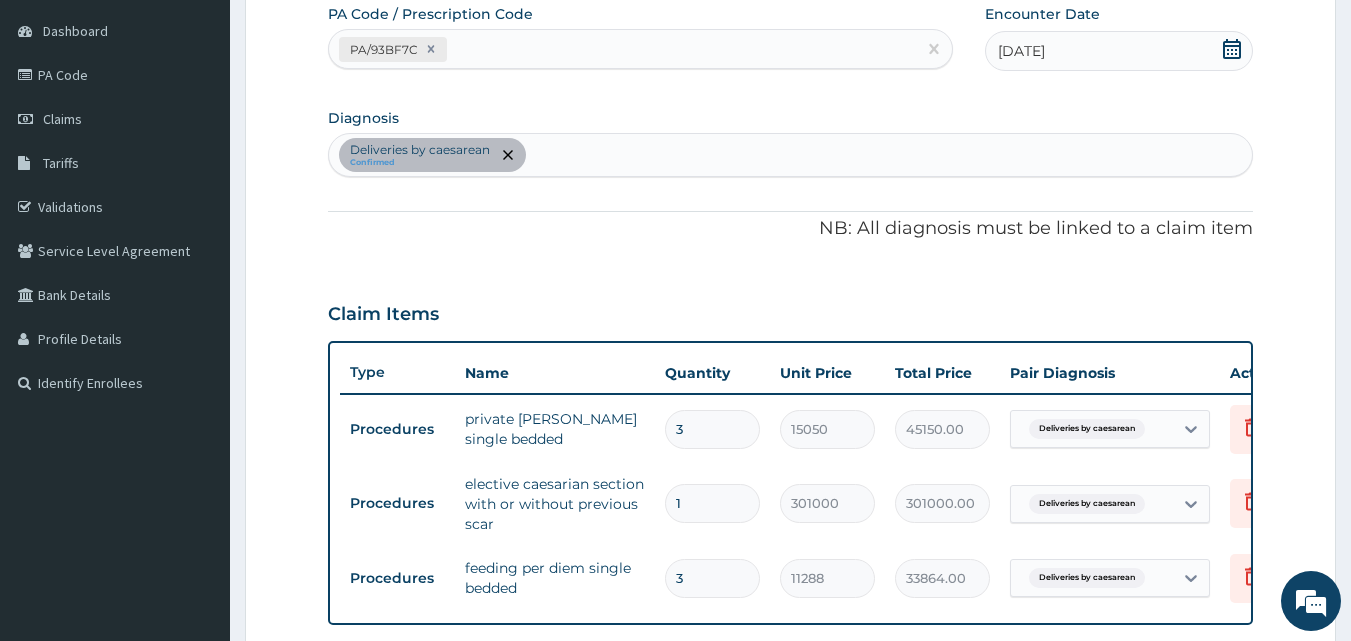 scroll, scrollTop: 0, scrollLeft: 0, axis: both 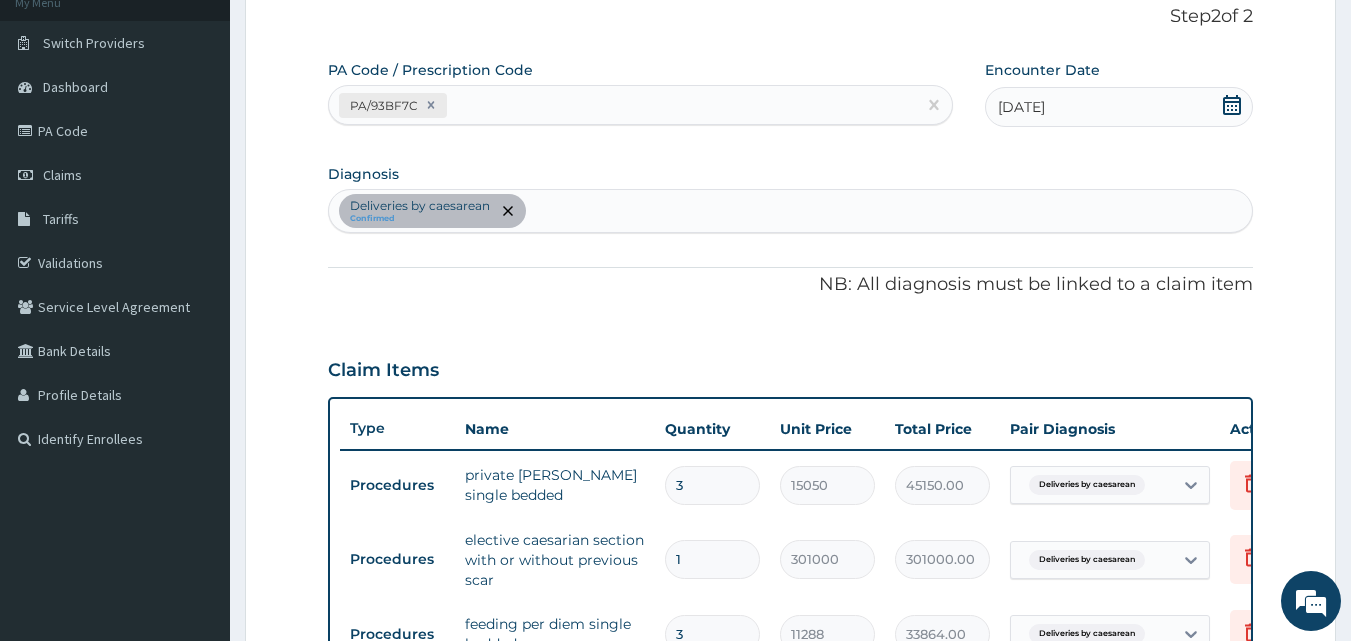 click on "Deliveries by caesarean Confirmed" at bounding box center [791, 211] 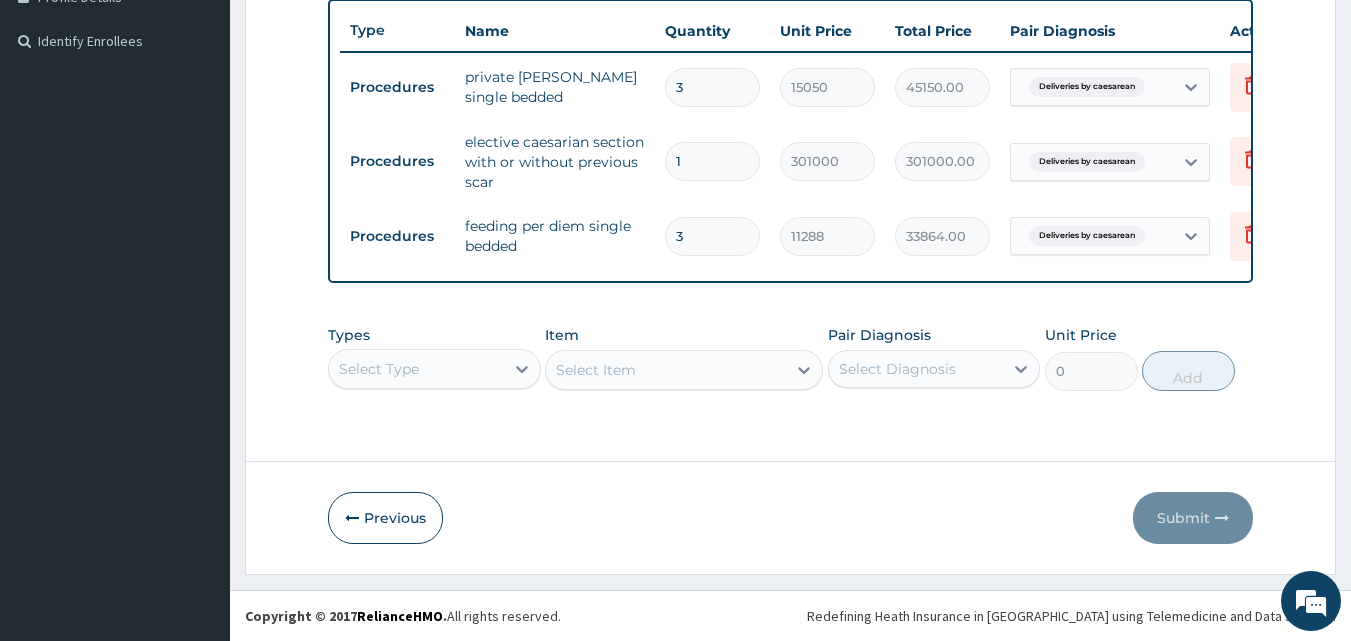 scroll, scrollTop: 544, scrollLeft: 0, axis: vertical 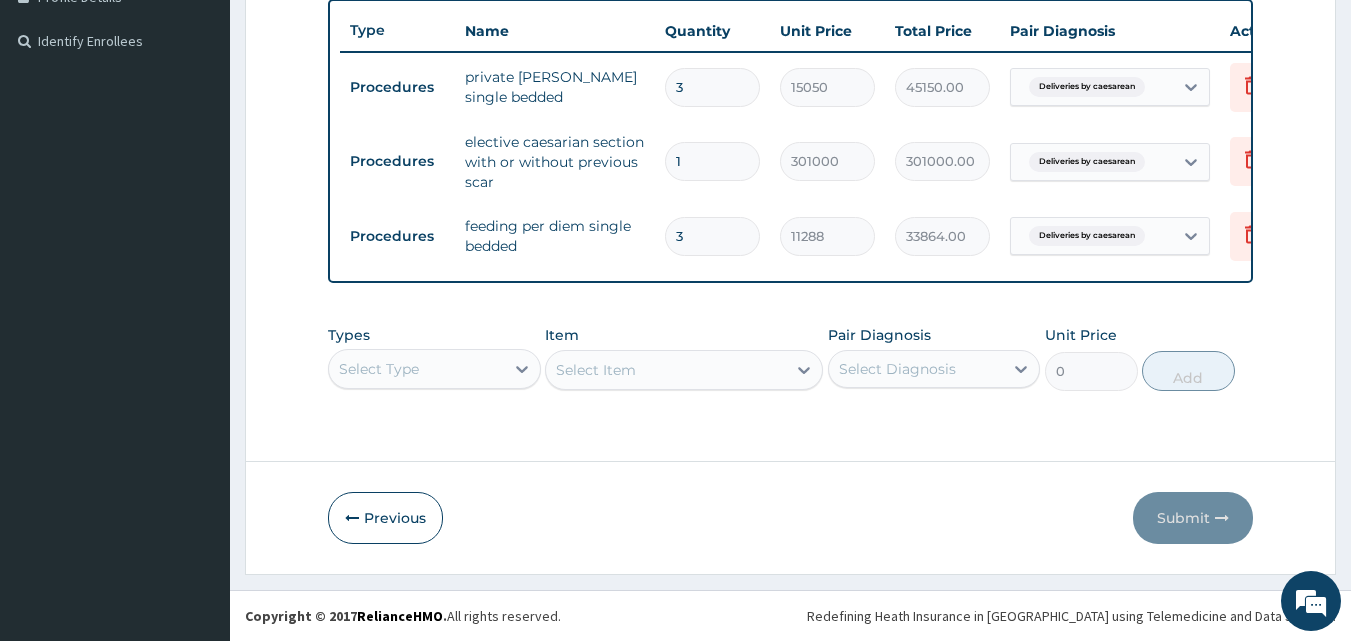 click on "Select Diagnosis" at bounding box center [916, 369] 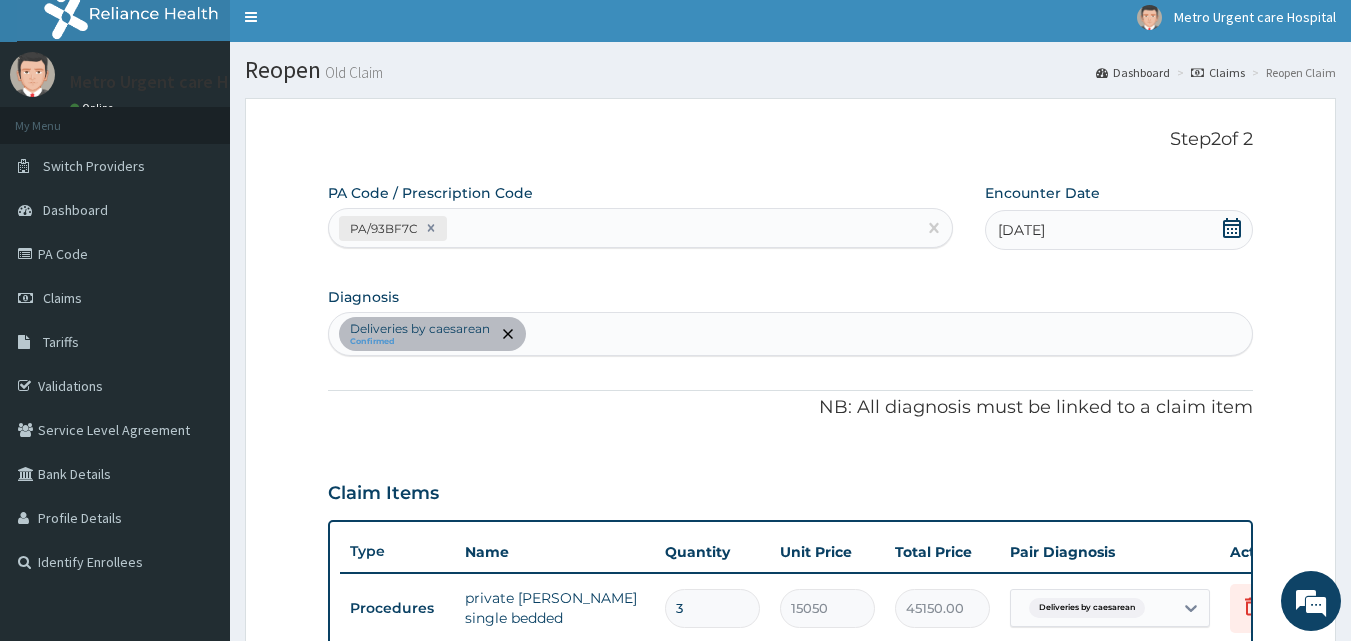 scroll, scrollTop: 2, scrollLeft: 0, axis: vertical 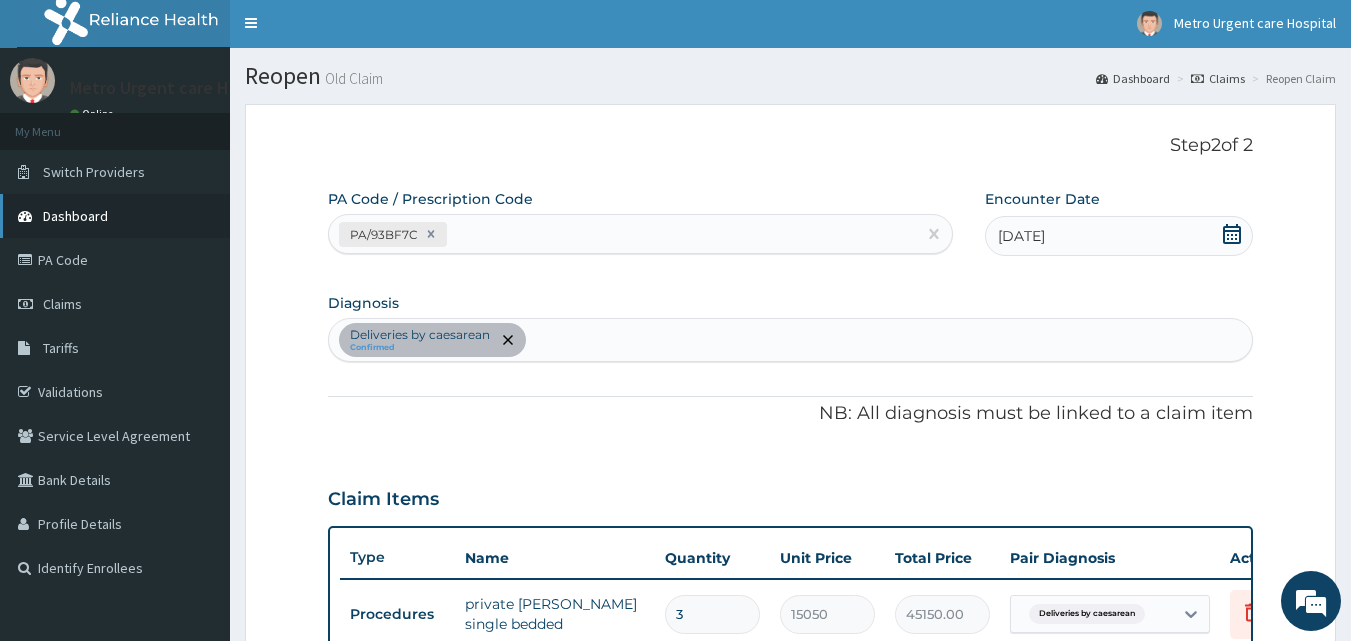 click on "Dashboard" at bounding box center (75, 216) 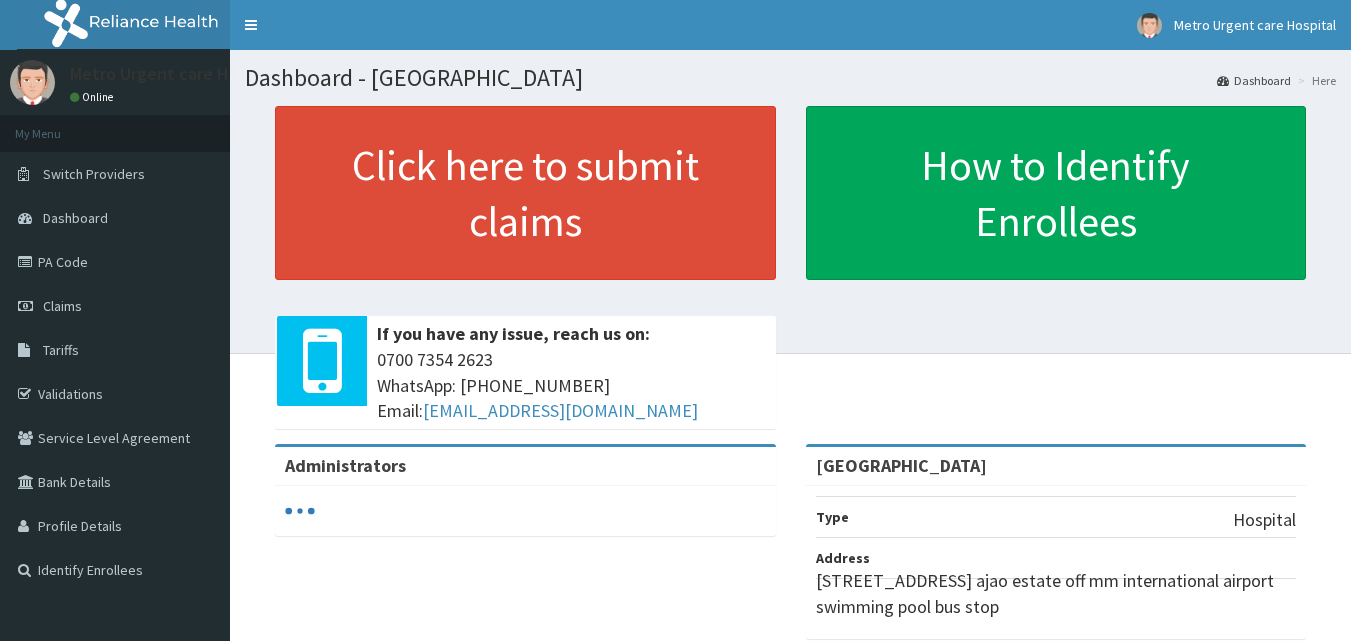 scroll, scrollTop: 0, scrollLeft: 0, axis: both 